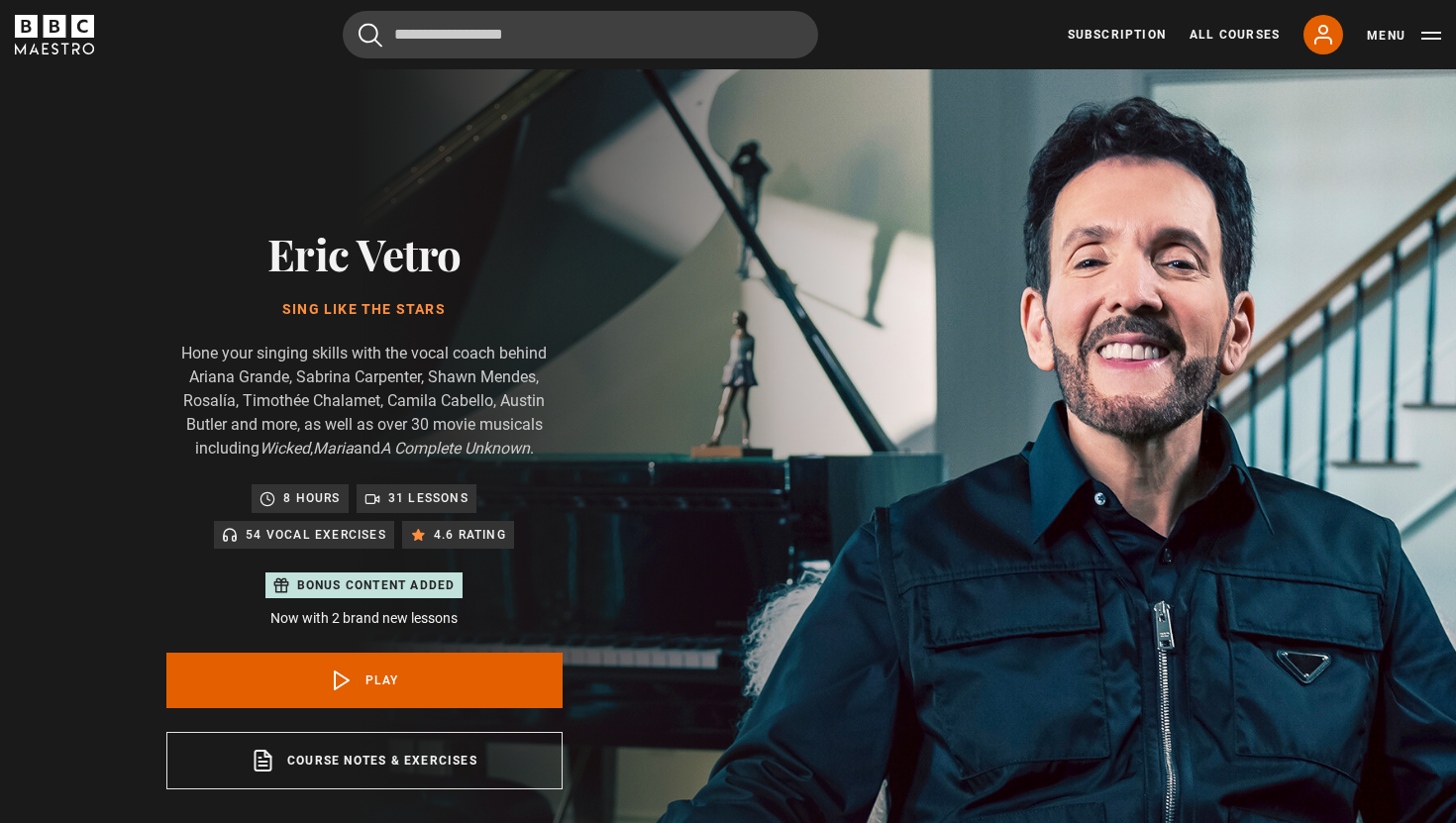 scroll, scrollTop: 0, scrollLeft: 0, axis: both 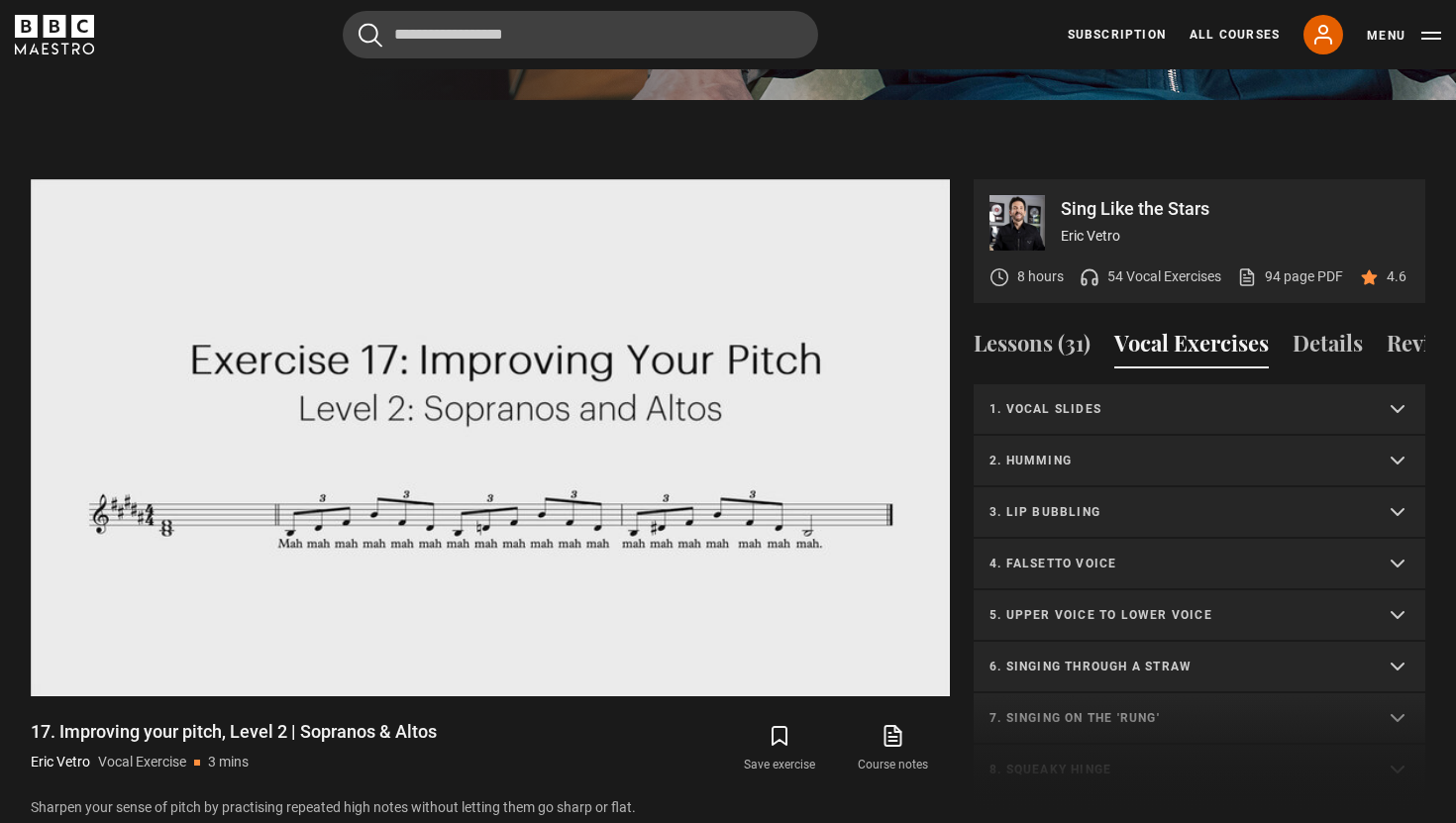 click on "1. Vocal slides" at bounding box center (1176, 409) 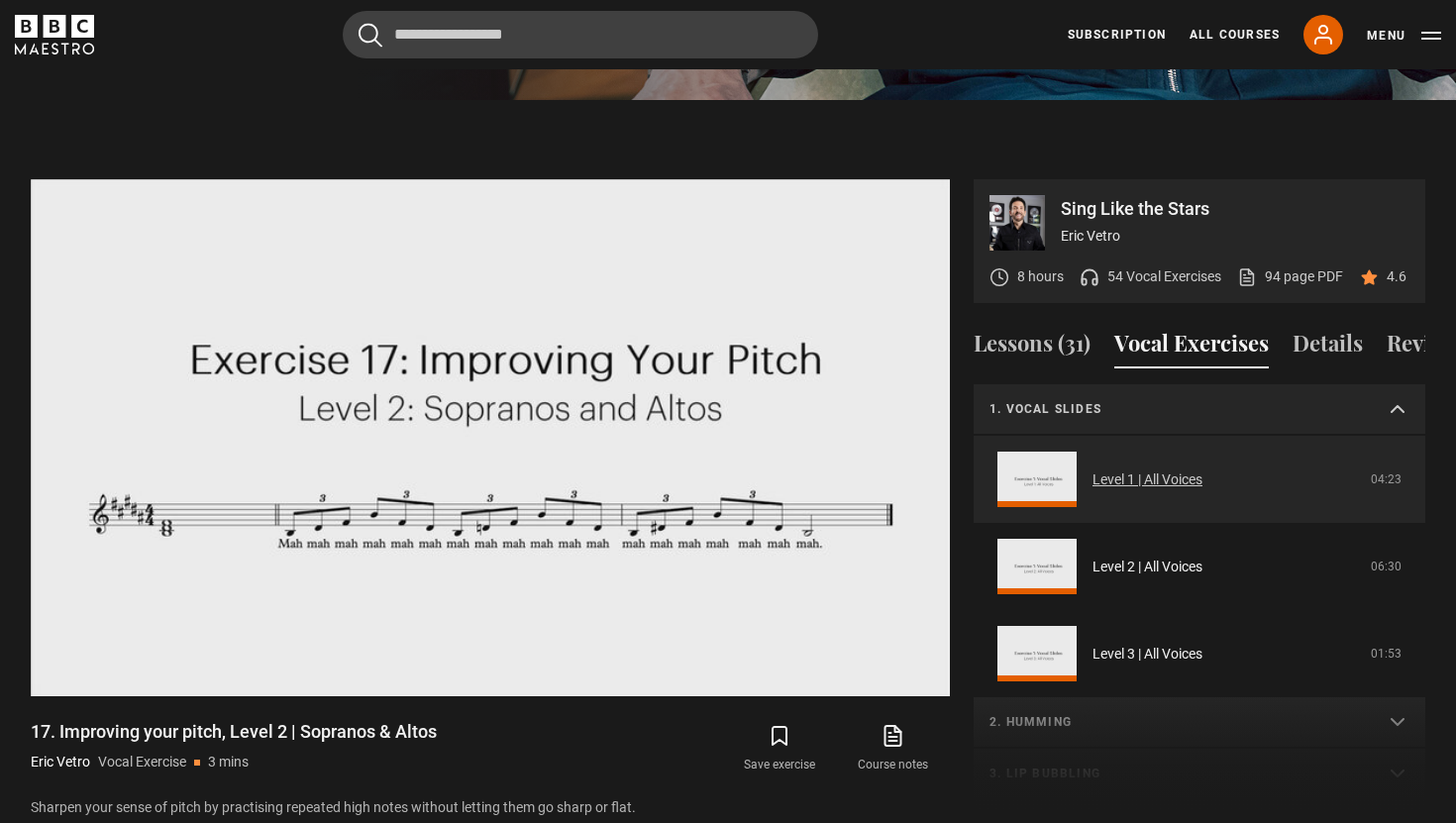 click on "Level 1 | All Voices" at bounding box center (1147, 479) 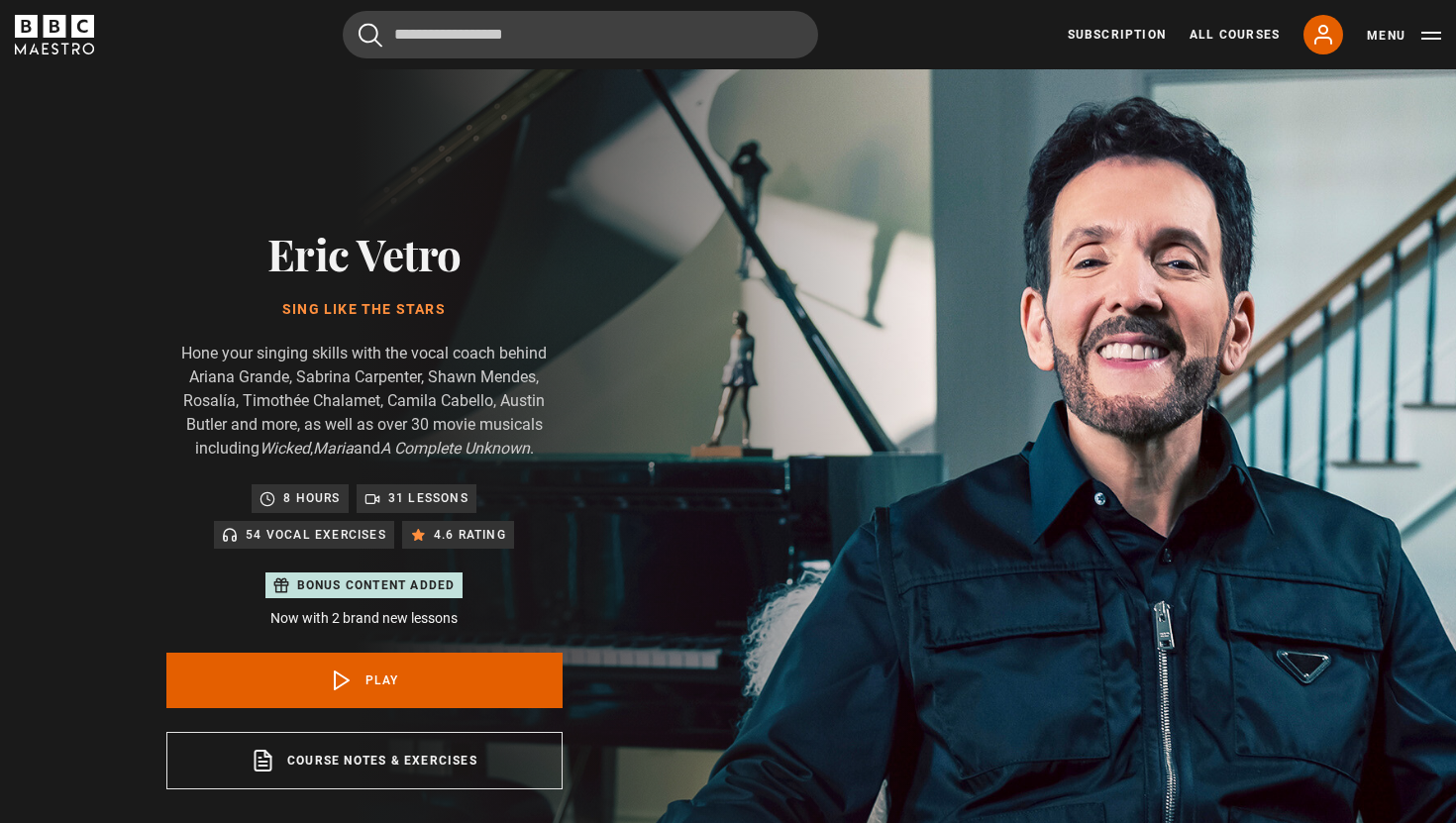 scroll, scrollTop: 948, scrollLeft: 0, axis: vertical 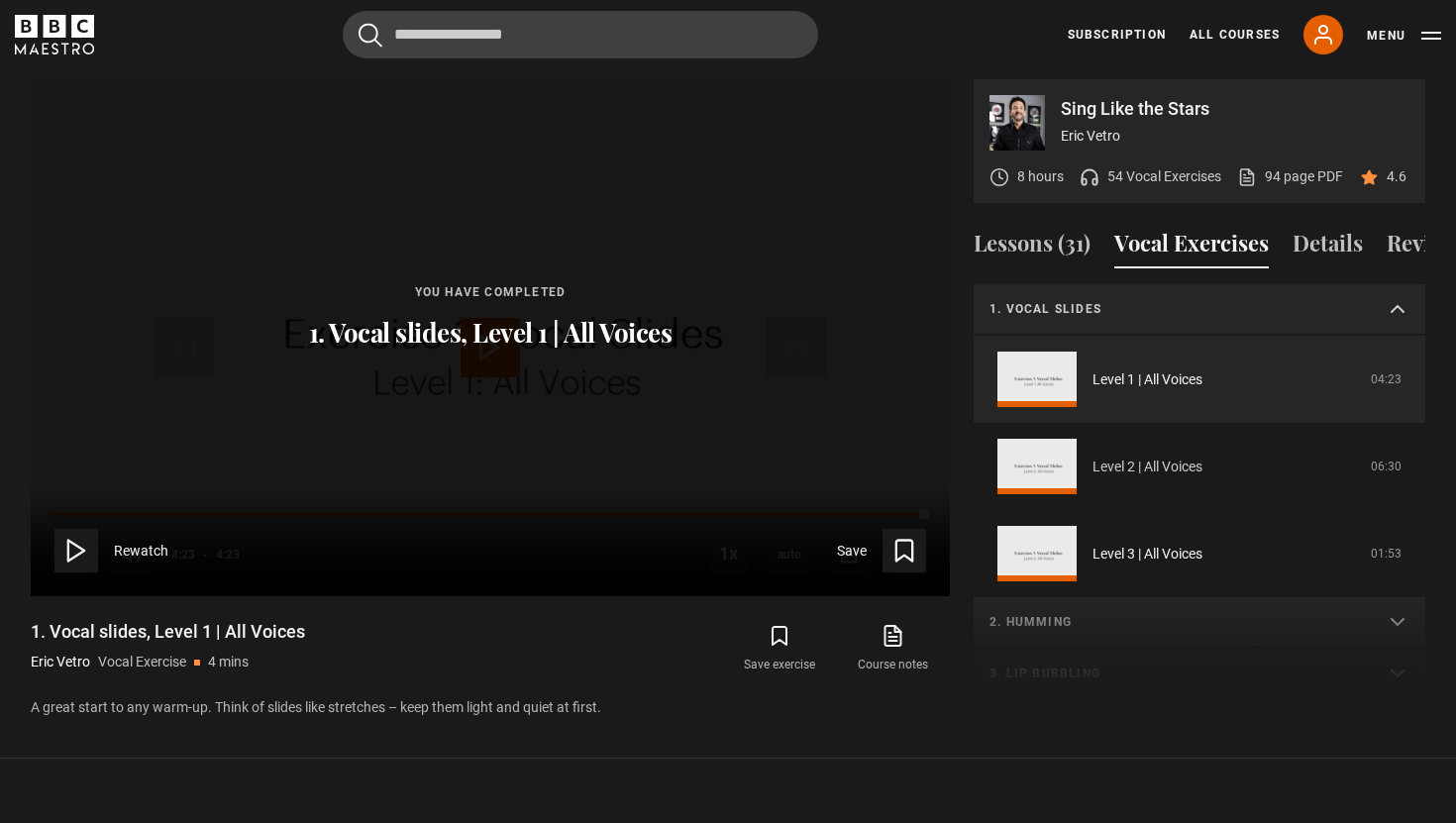 click on "Level 2 | All Voices" at bounding box center (1147, 466) 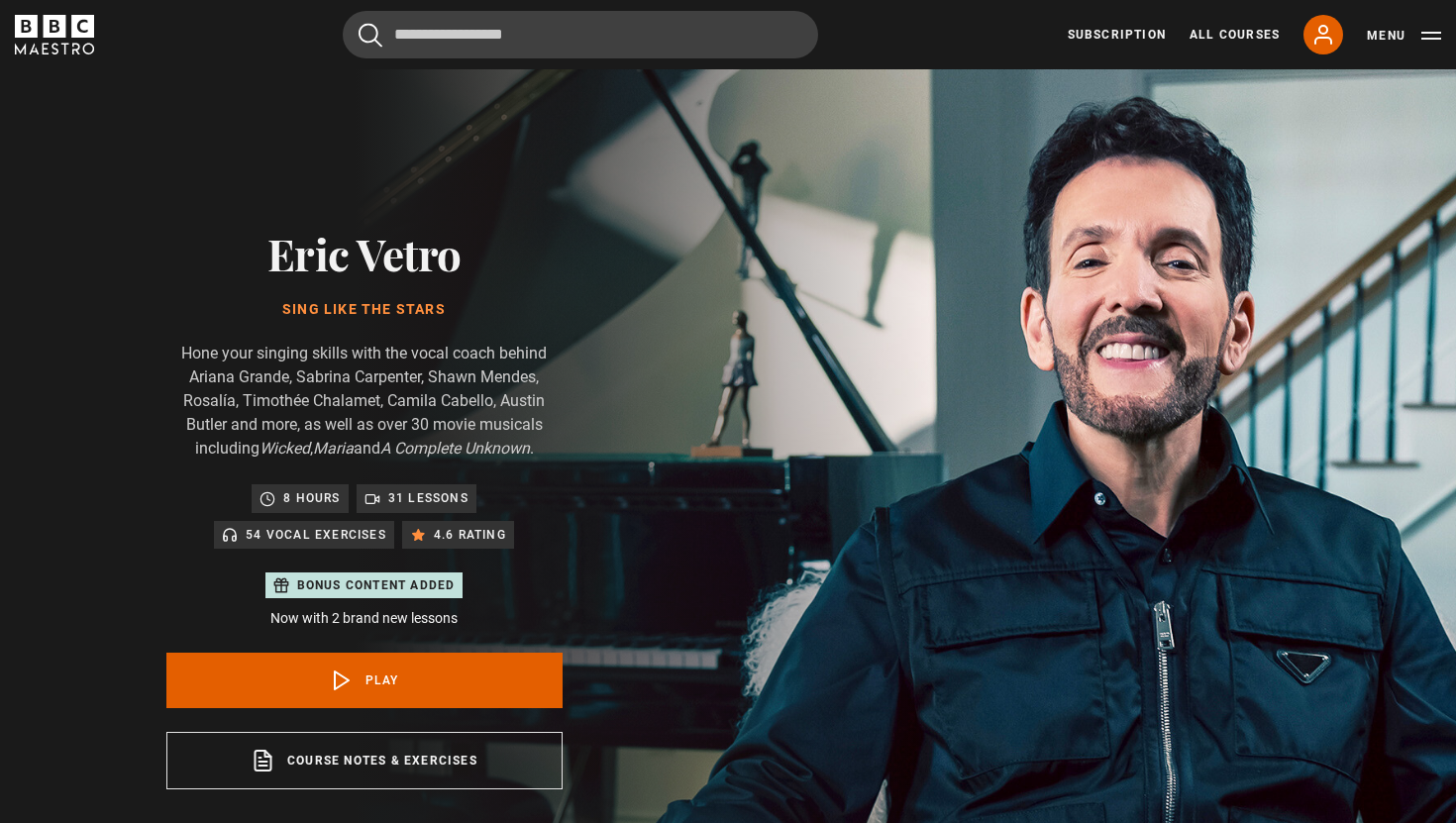 scroll, scrollTop: 948, scrollLeft: 0, axis: vertical 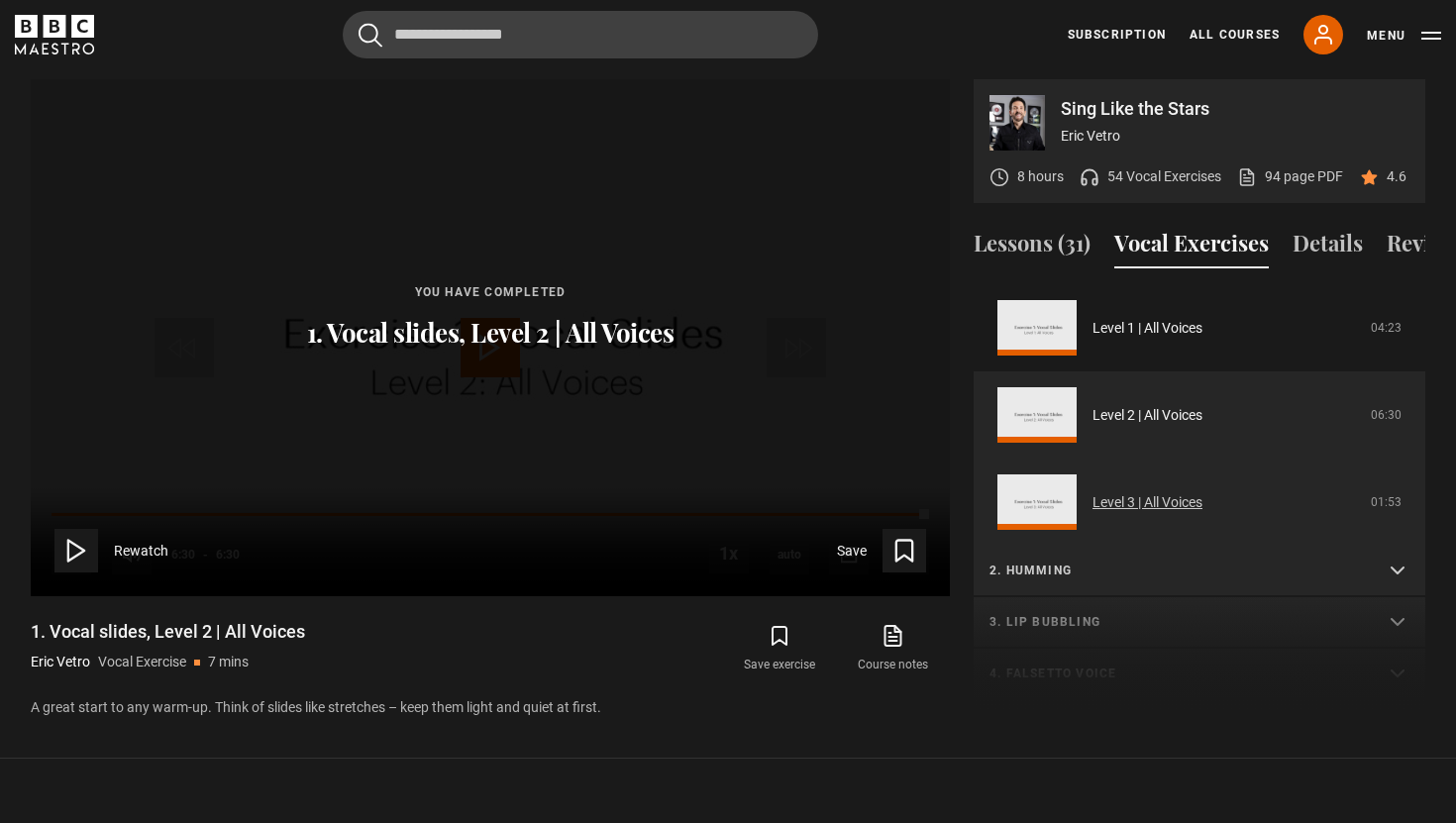 click on "Level 3 | All Voices" at bounding box center [1147, 502] 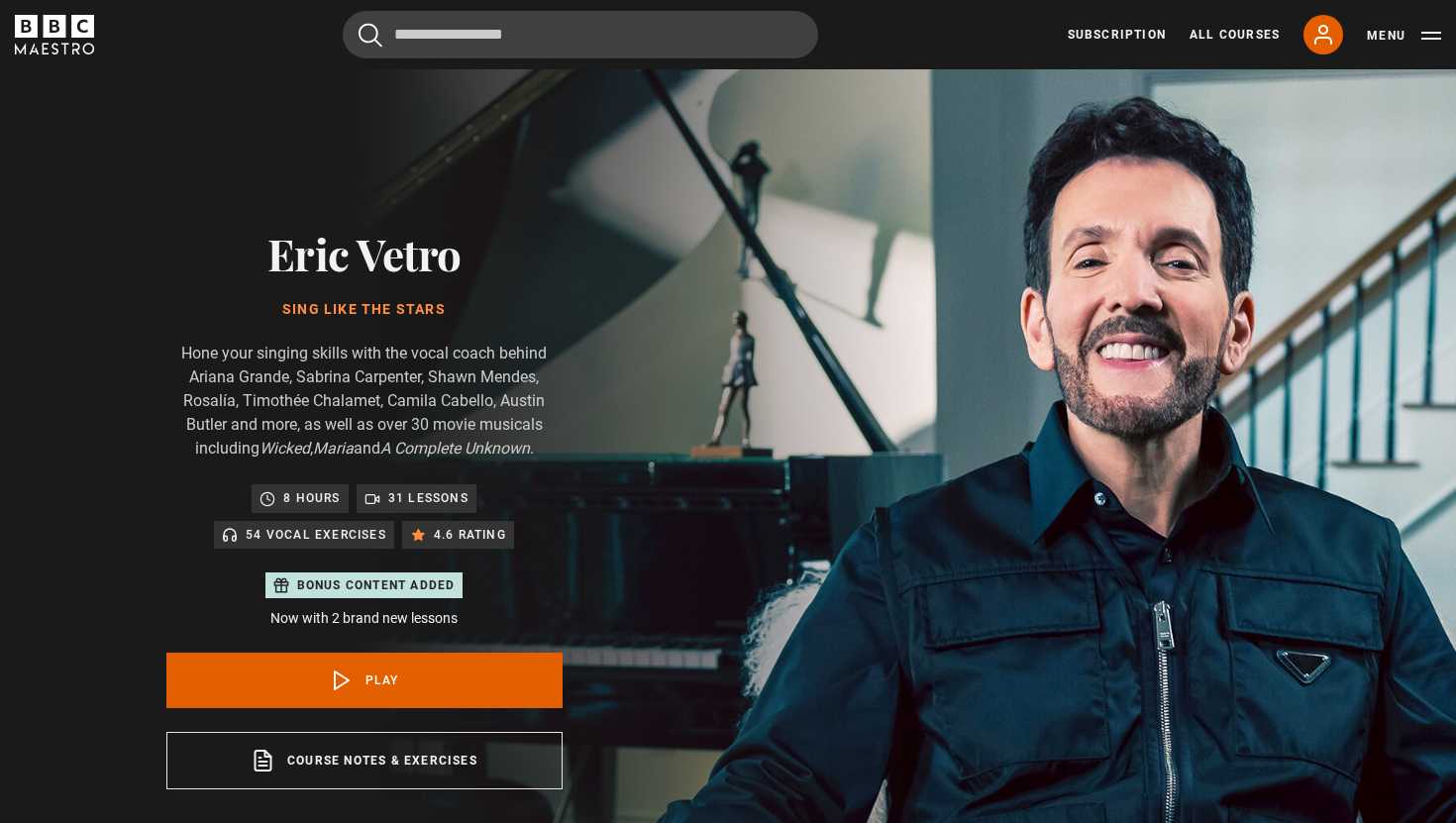 scroll, scrollTop: 948, scrollLeft: 0, axis: vertical 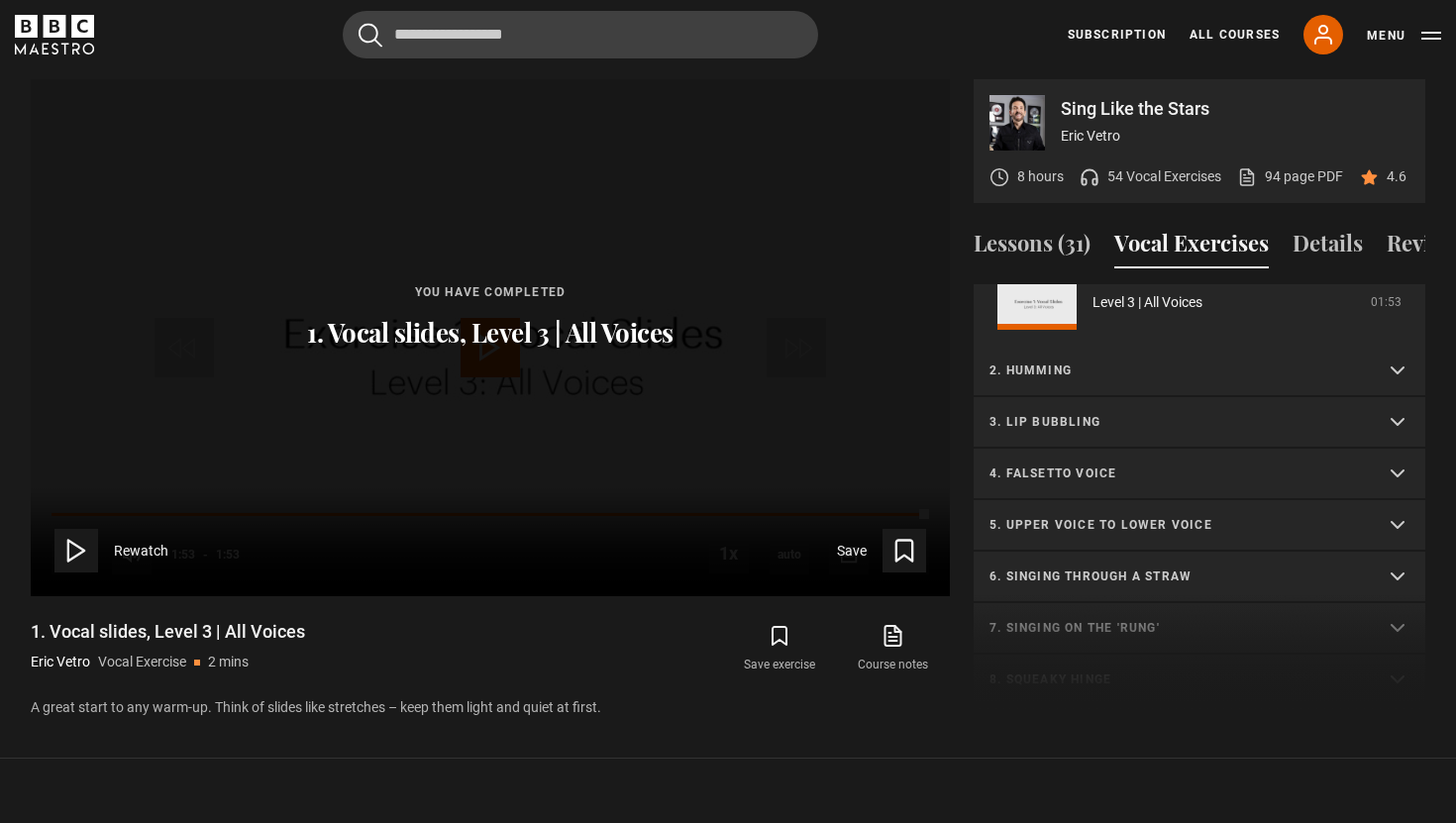 click on "2. Humming" at bounding box center [1176, 370] 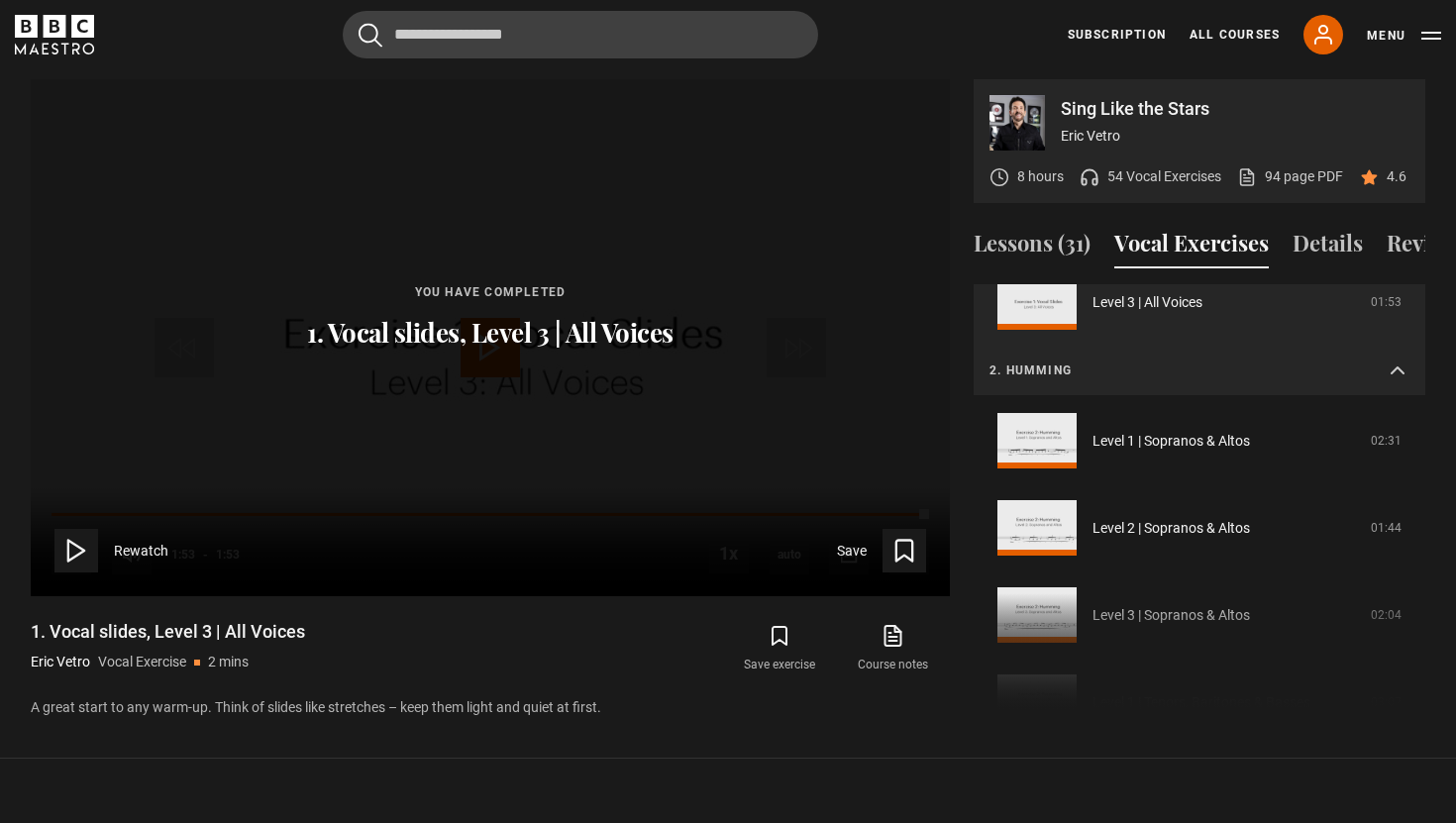 click on "1. Vocal slides
Level 1 | All Voices
04:23
Level 2 | All Voices
06:30
Level 3 | All Voices
01:53
2. Humming
Level 1 | Sopranos & Altos
02:31
Level 2 | Sopranos & Altos
01:44" at bounding box center (1199, 498) 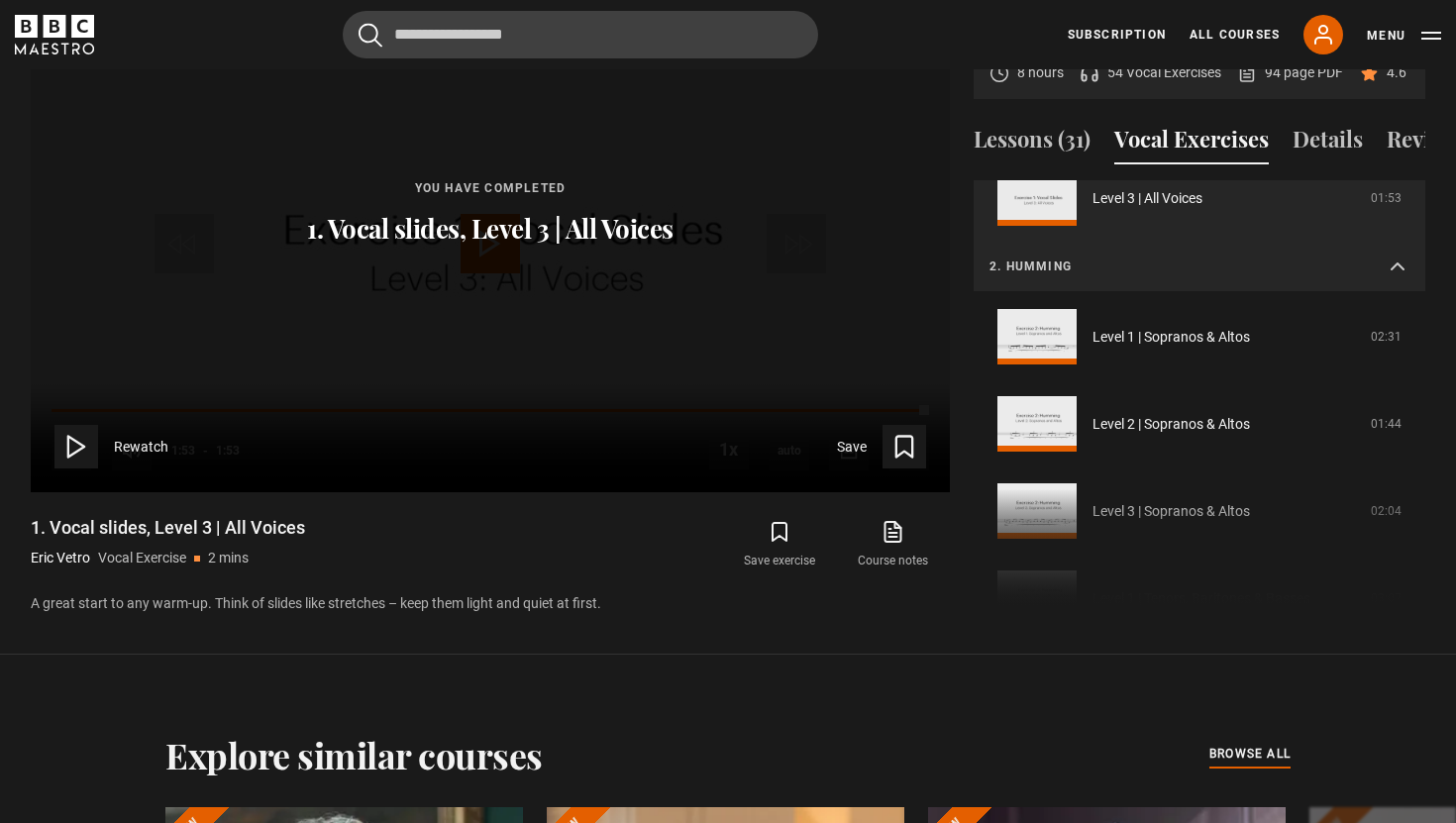 scroll, scrollTop: 1060, scrollLeft: 0, axis: vertical 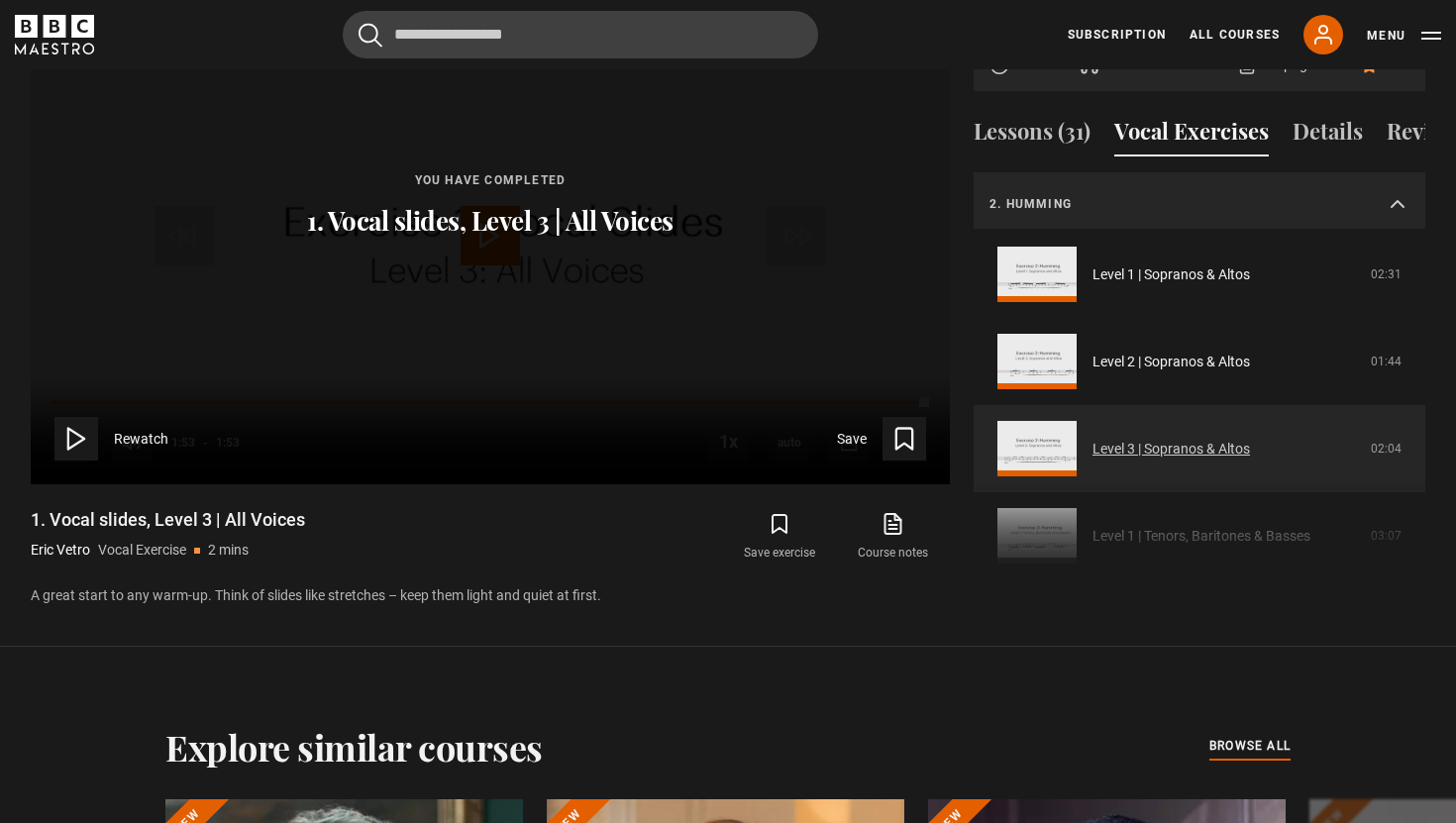 click on "Level 3 | Sopranos & Altos" at bounding box center (1171, 449) 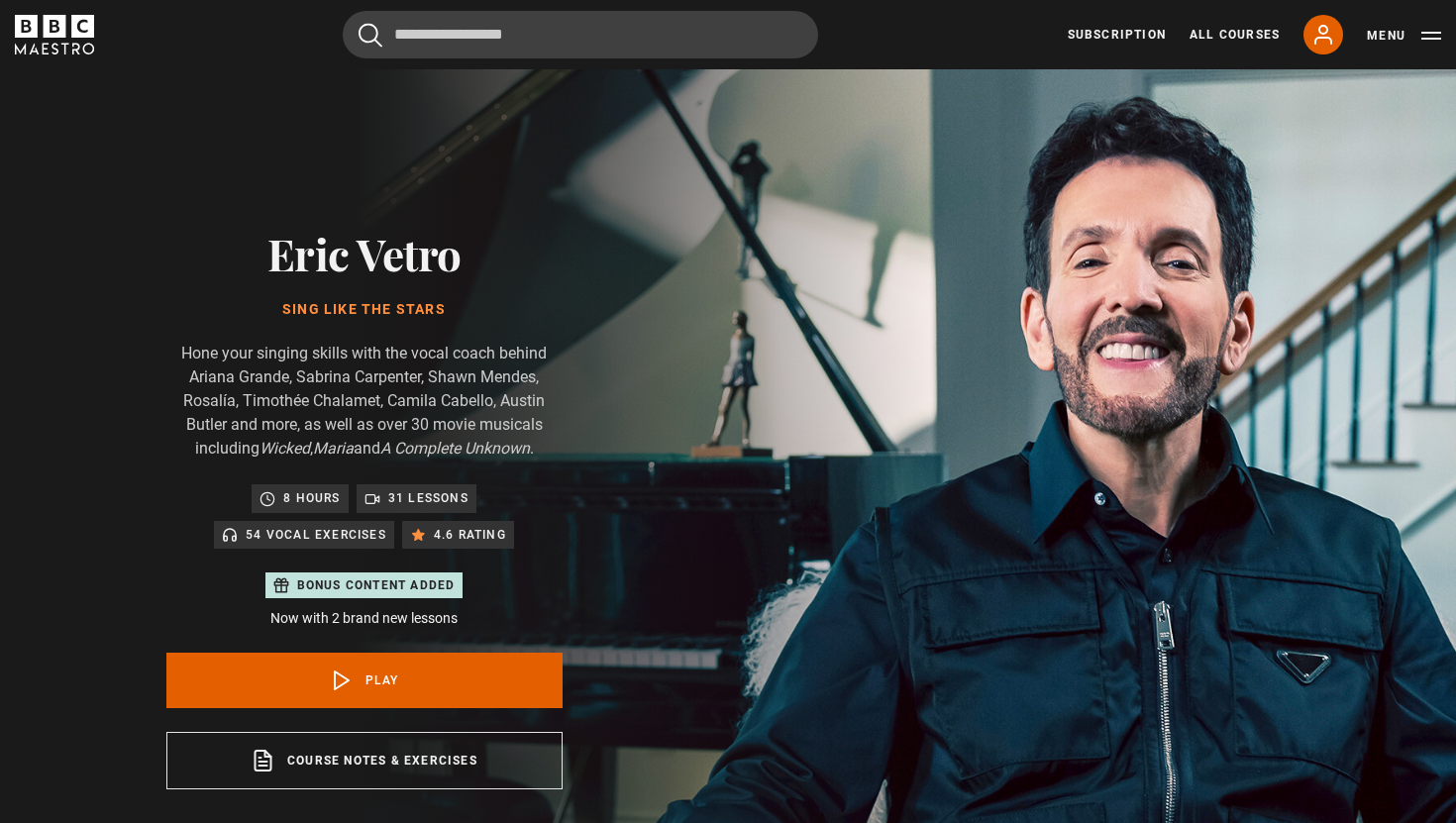 scroll, scrollTop: 948, scrollLeft: 0, axis: vertical 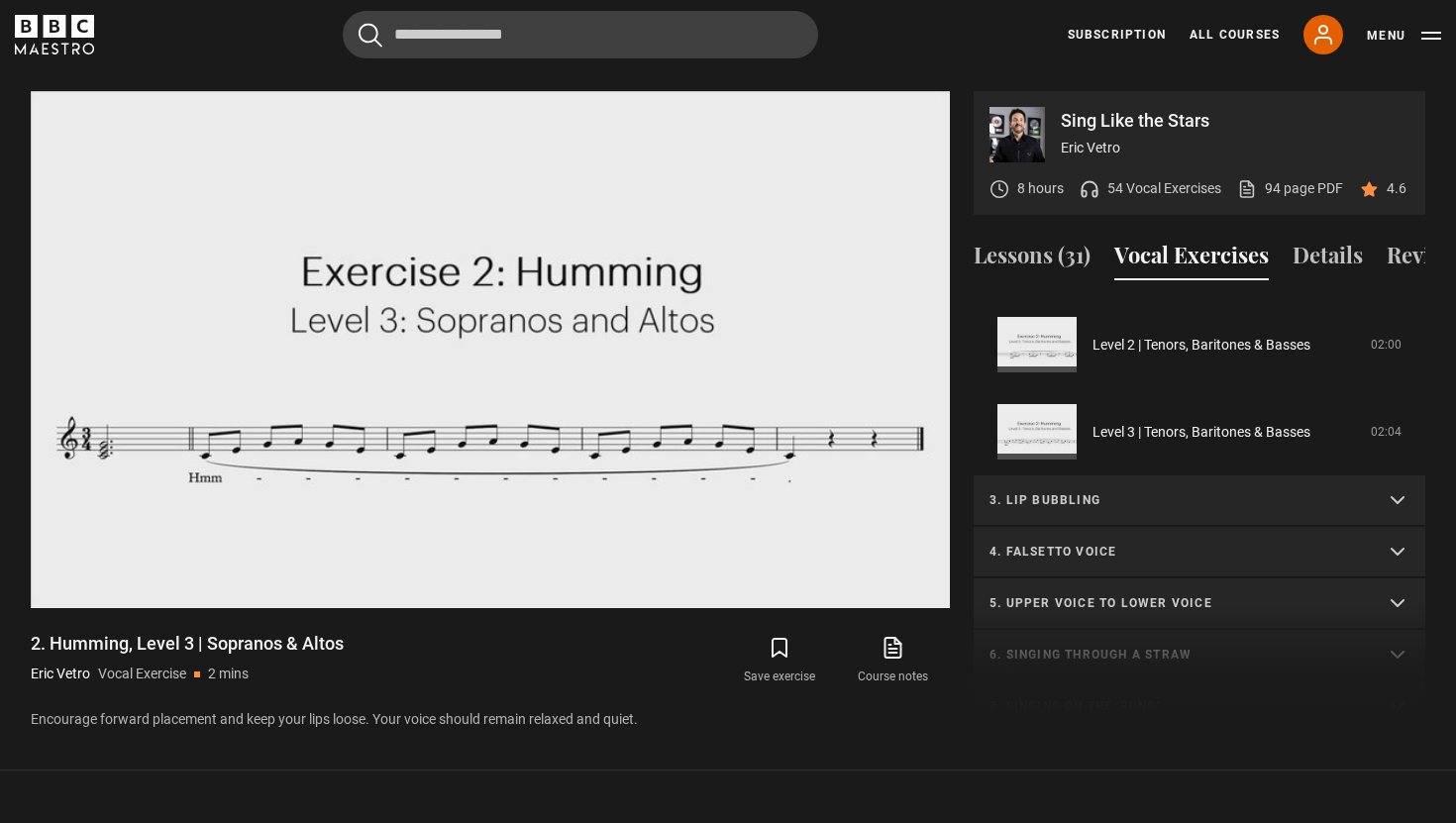 click on "3. Lip bubbling" at bounding box center (1176, 500) 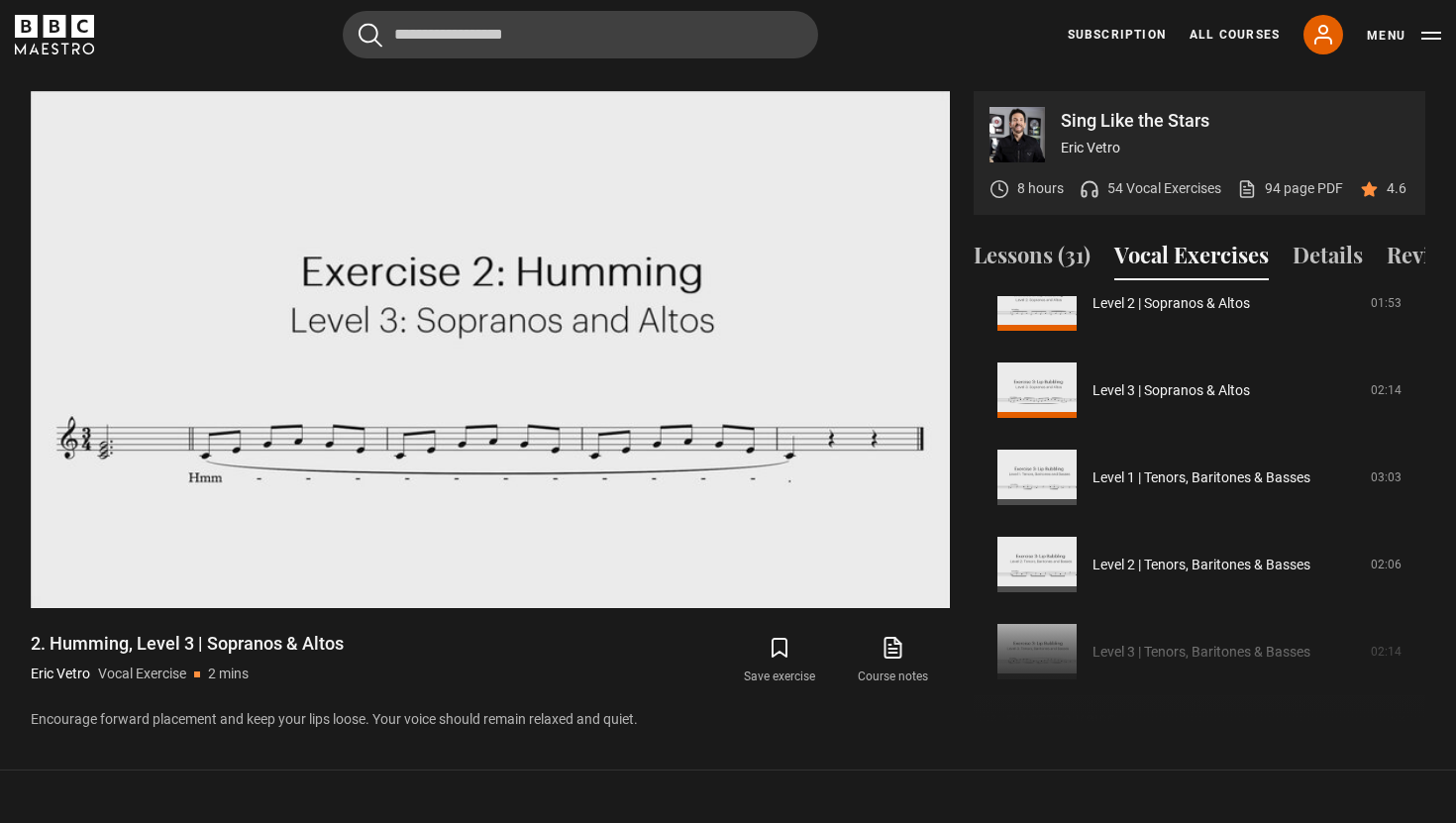 scroll, scrollTop: 804, scrollLeft: 0, axis: vertical 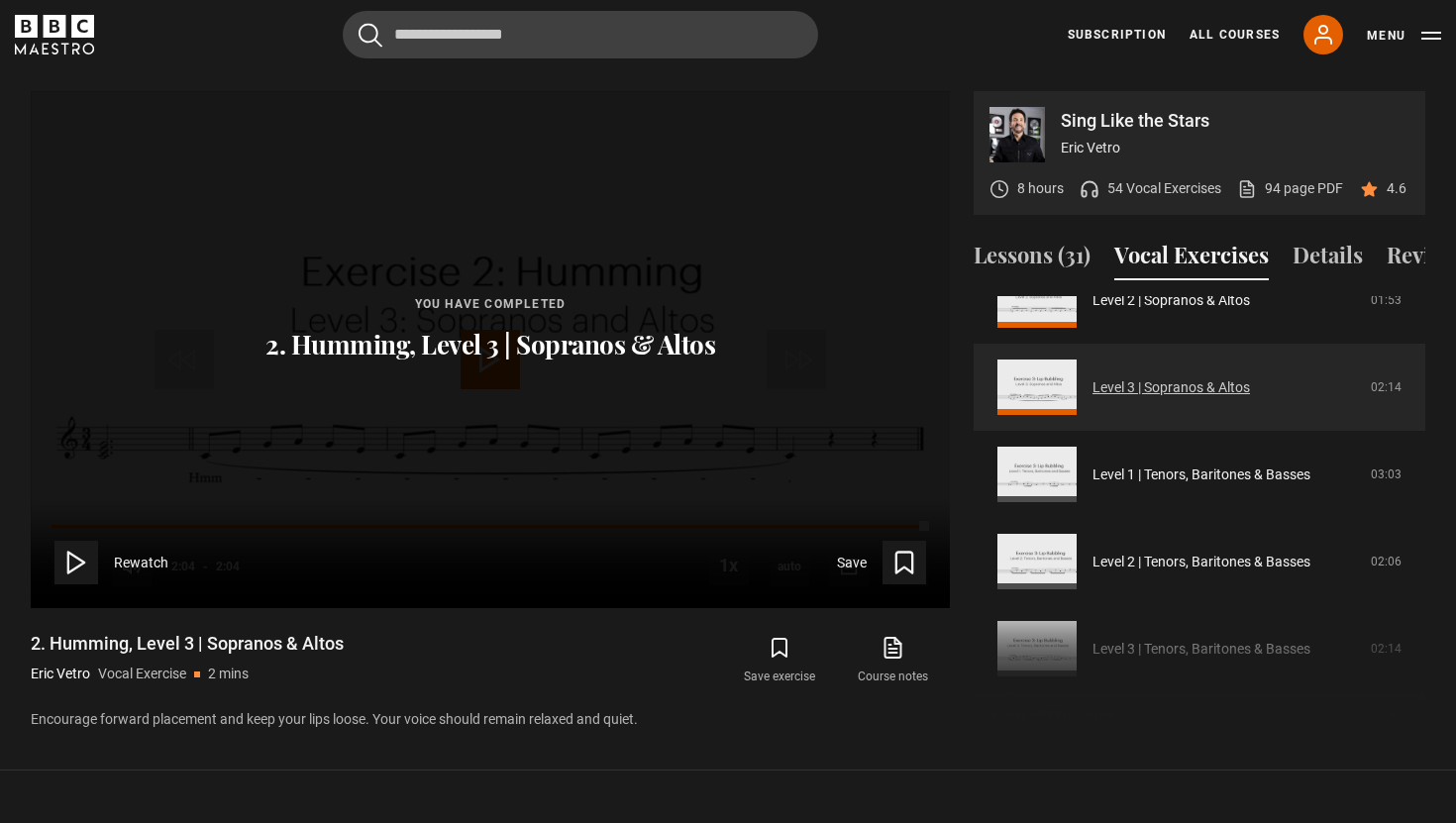 click on "Level 3 | Sopranos & Altos" at bounding box center (1171, 387) 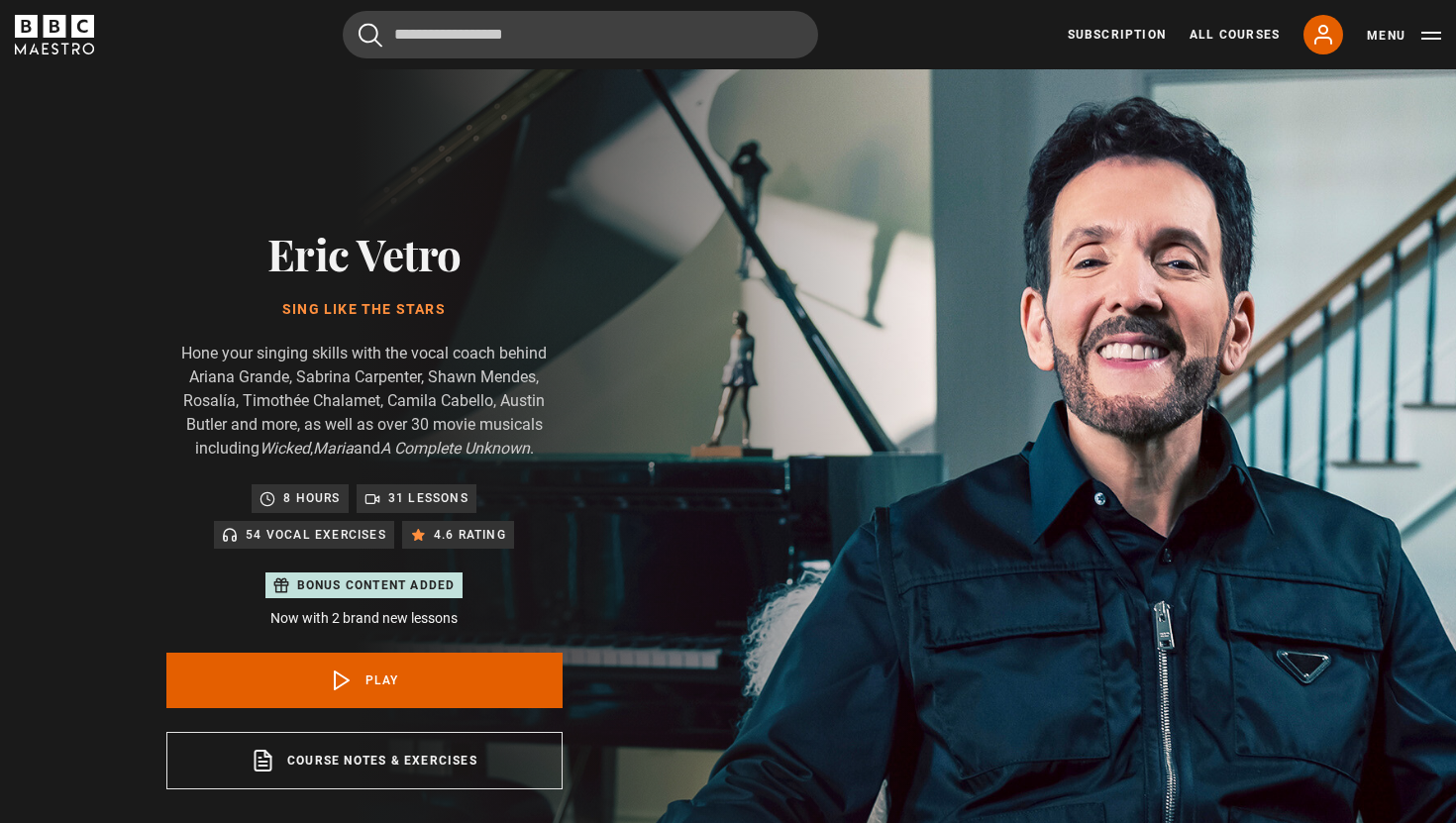scroll, scrollTop: 948, scrollLeft: 0, axis: vertical 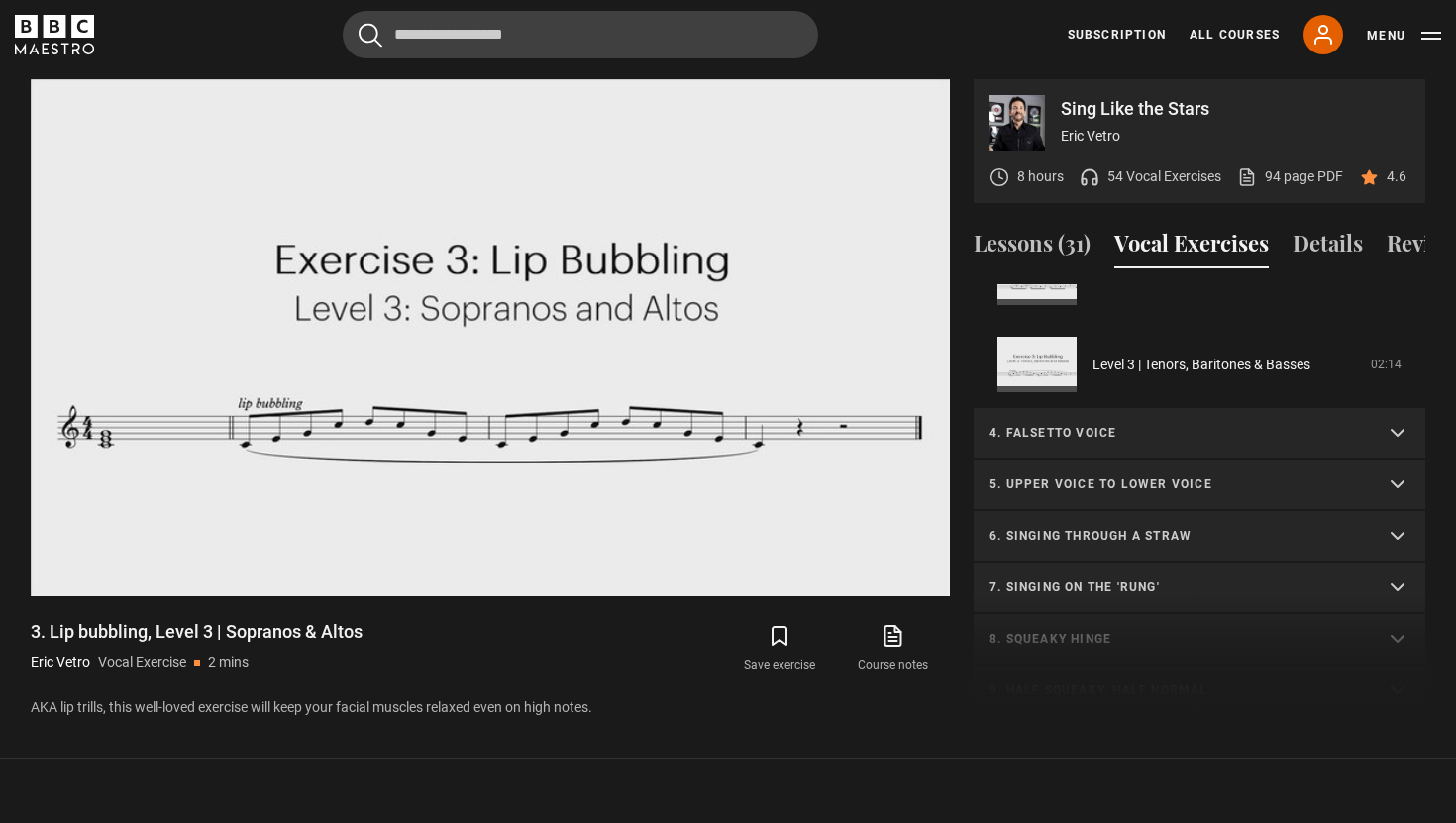 click on "4. Falsetto voice" at bounding box center (1176, 433) 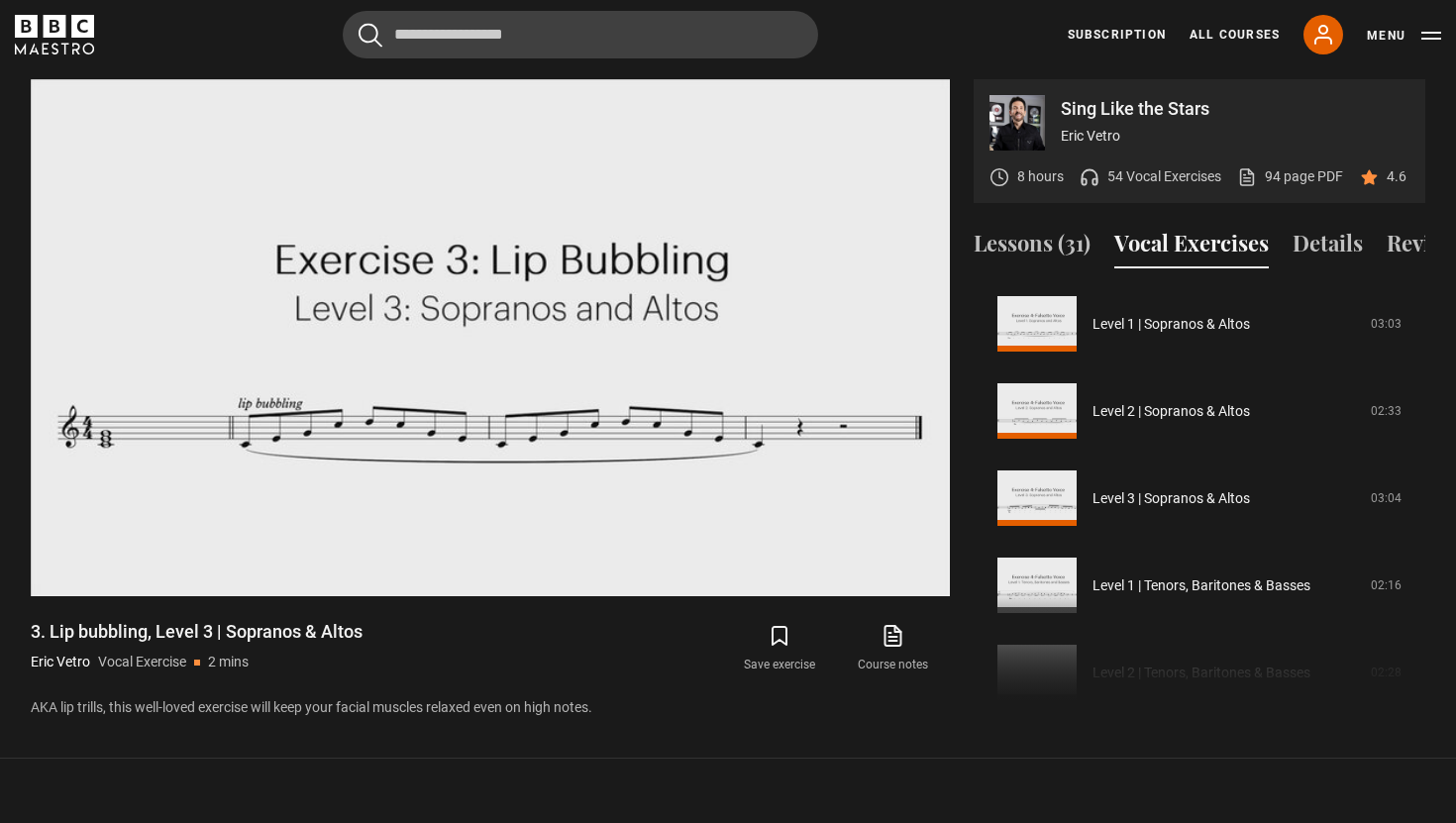 scroll, scrollTop: 801, scrollLeft: 0, axis: vertical 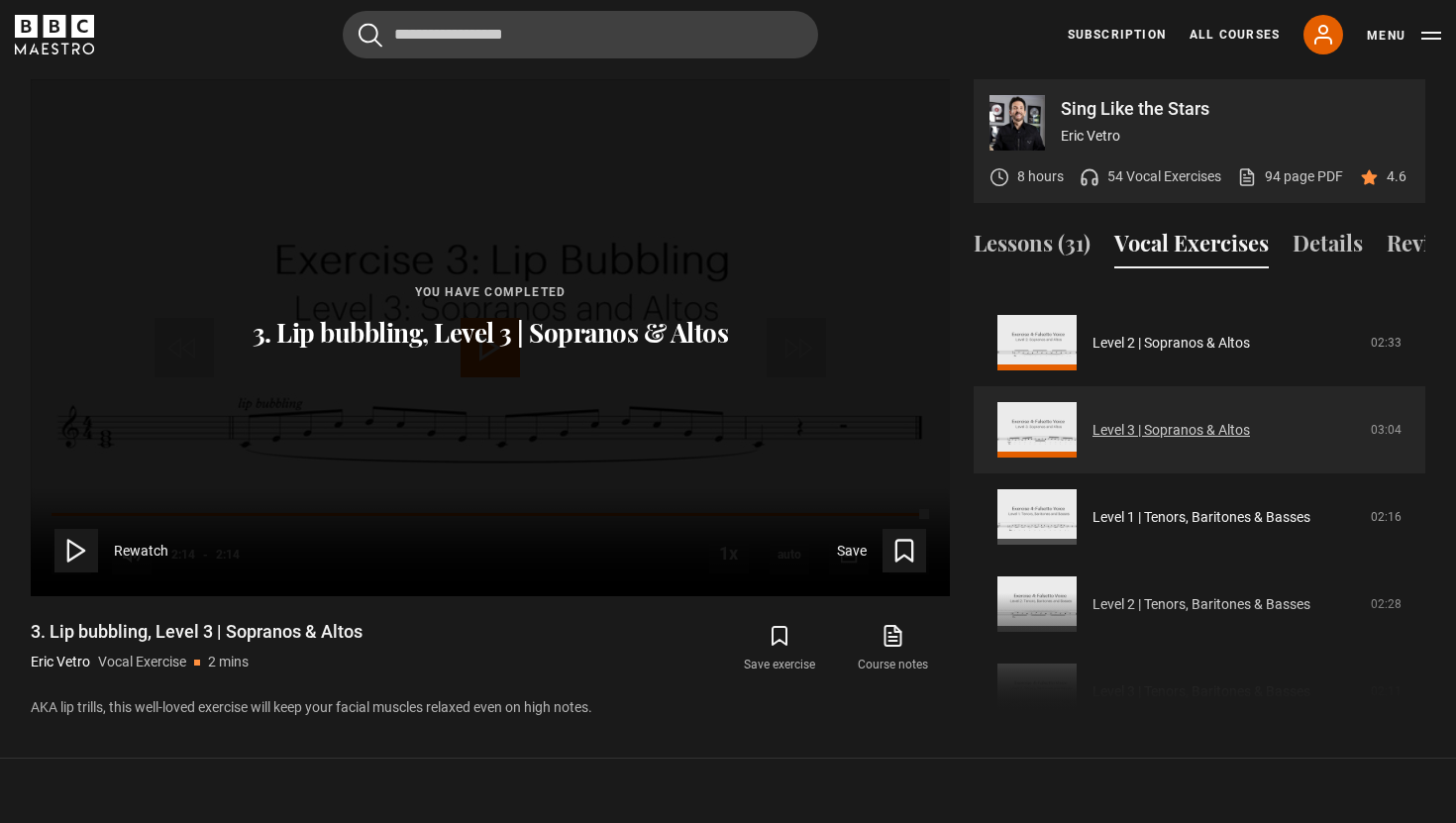 click on "Level 3 | Sopranos & Altos" at bounding box center [1171, 430] 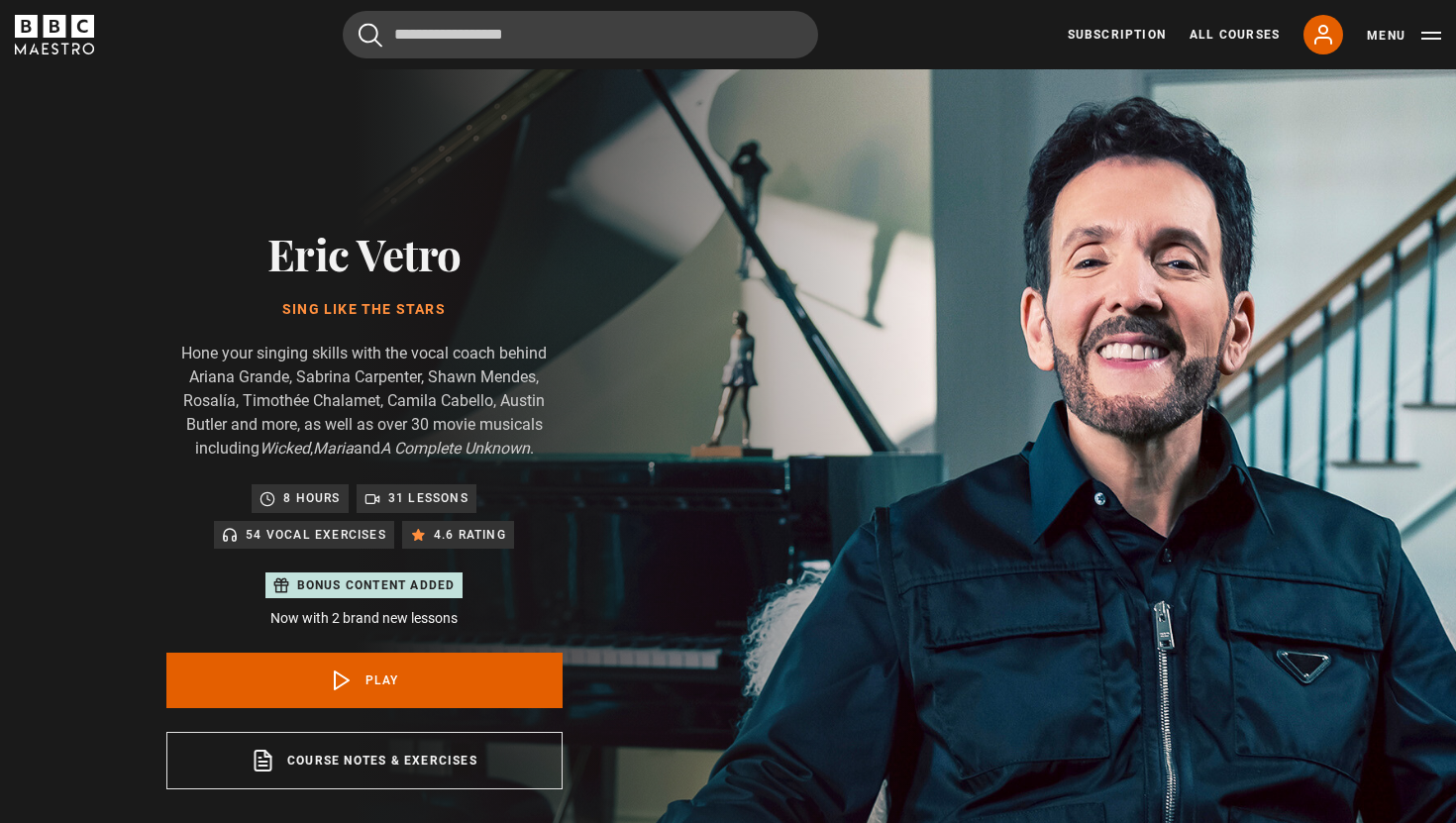 scroll, scrollTop: 948, scrollLeft: 0, axis: vertical 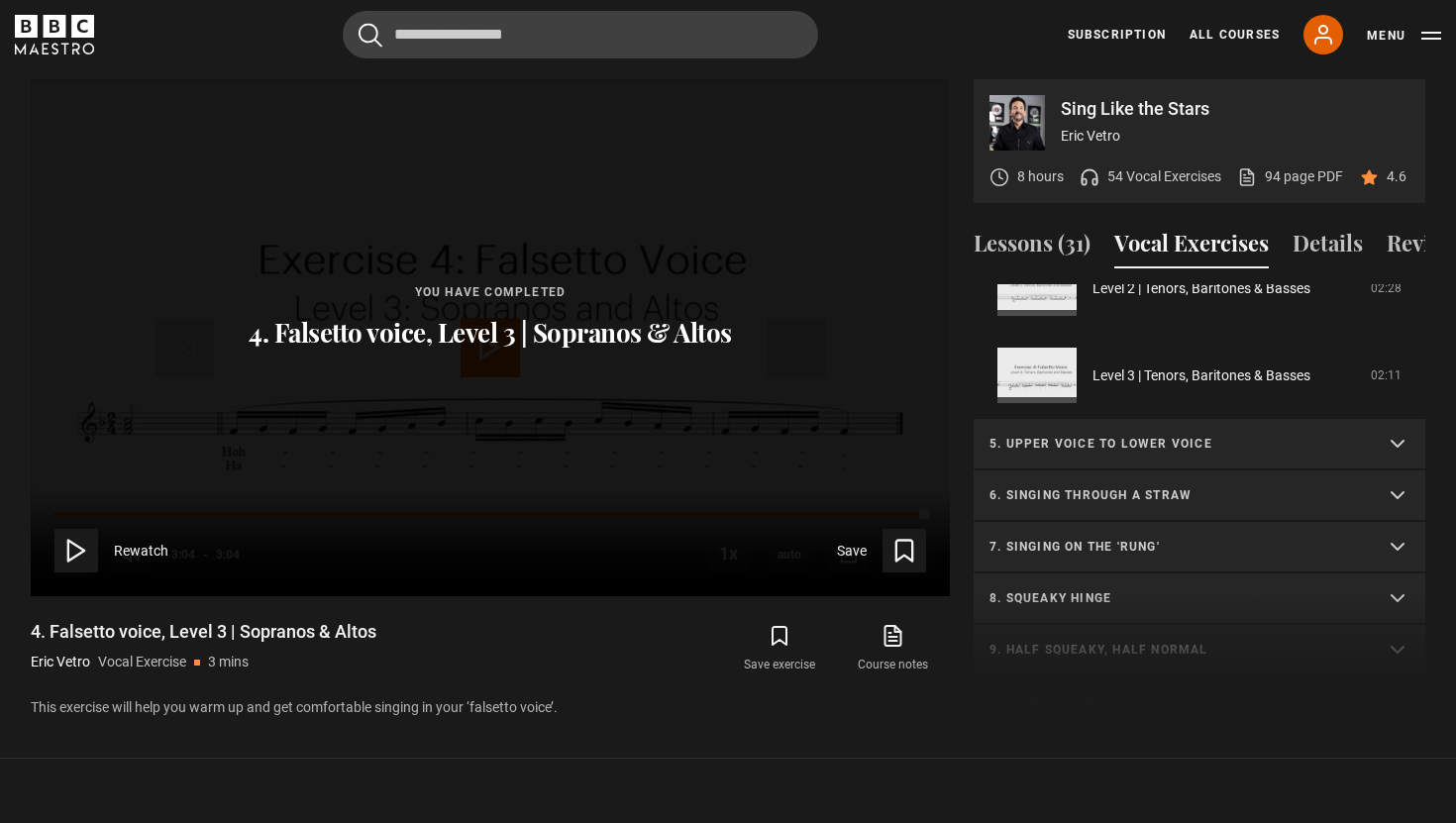 click on "5. Upper voice to lower voice" at bounding box center [1176, 444] 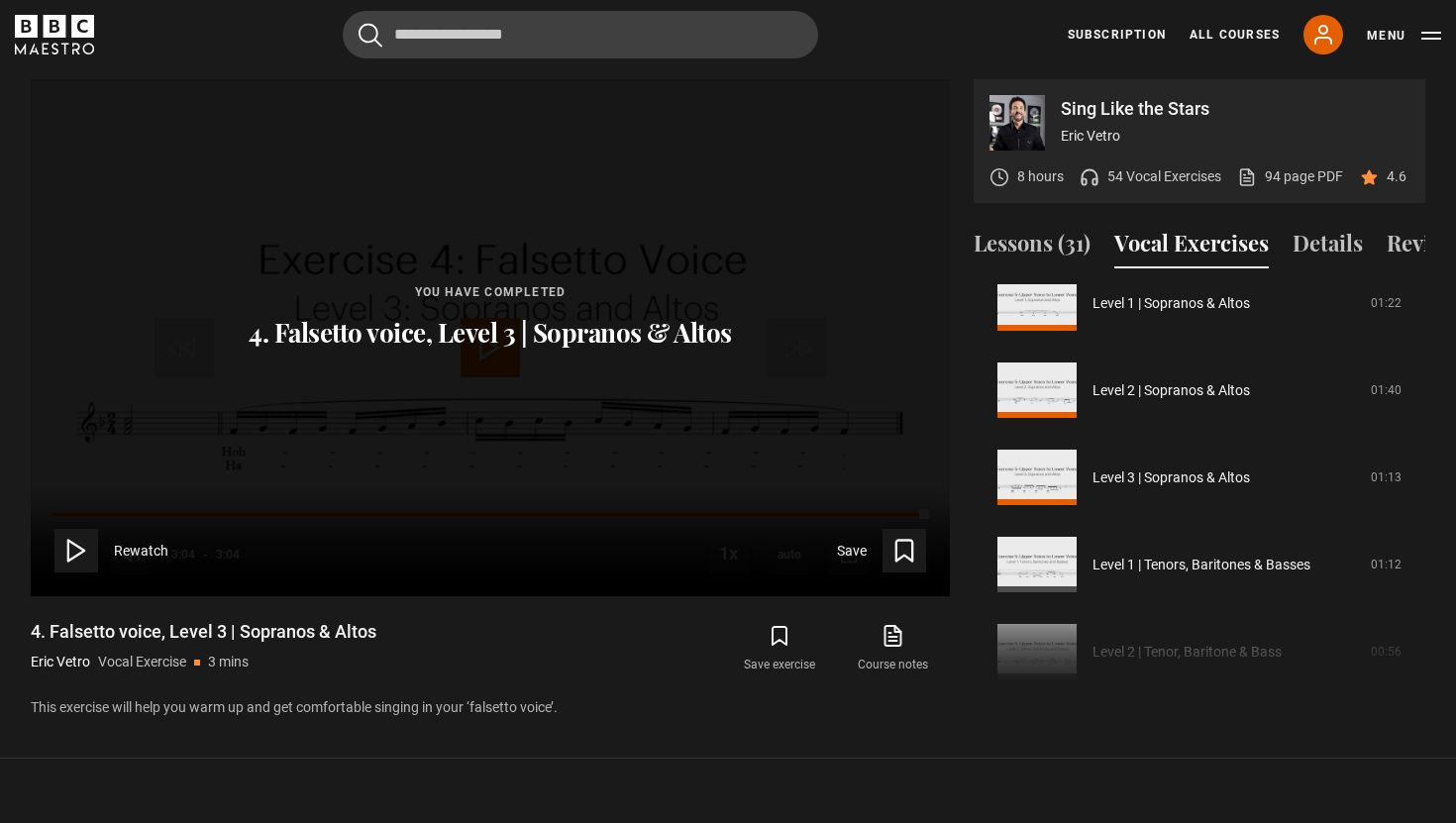scroll, scrollTop: 829, scrollLeft: 0, axis: vertical 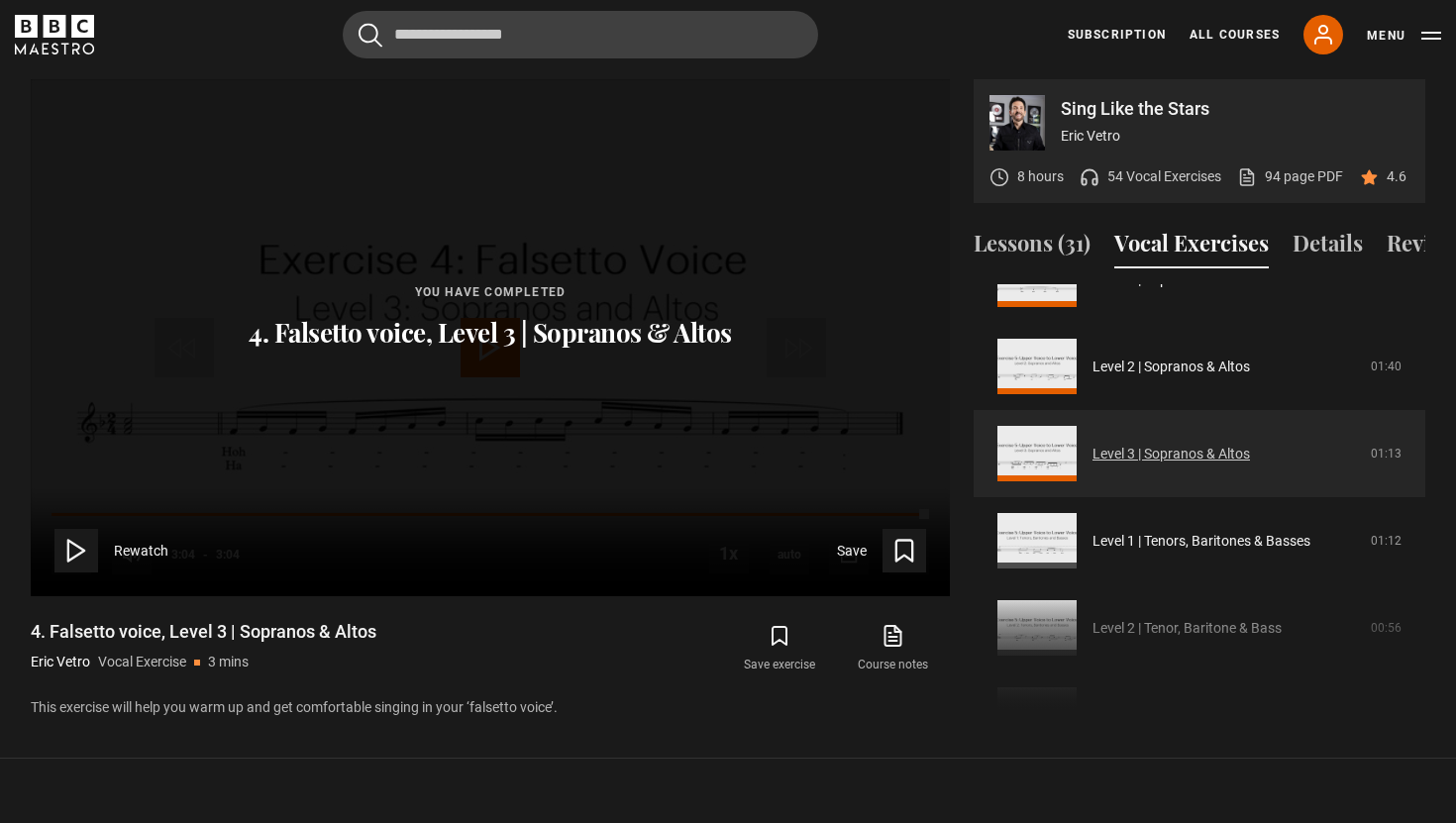 click on "Level 3 | Sopranos & Altos" at bounding box center [1171, 454] 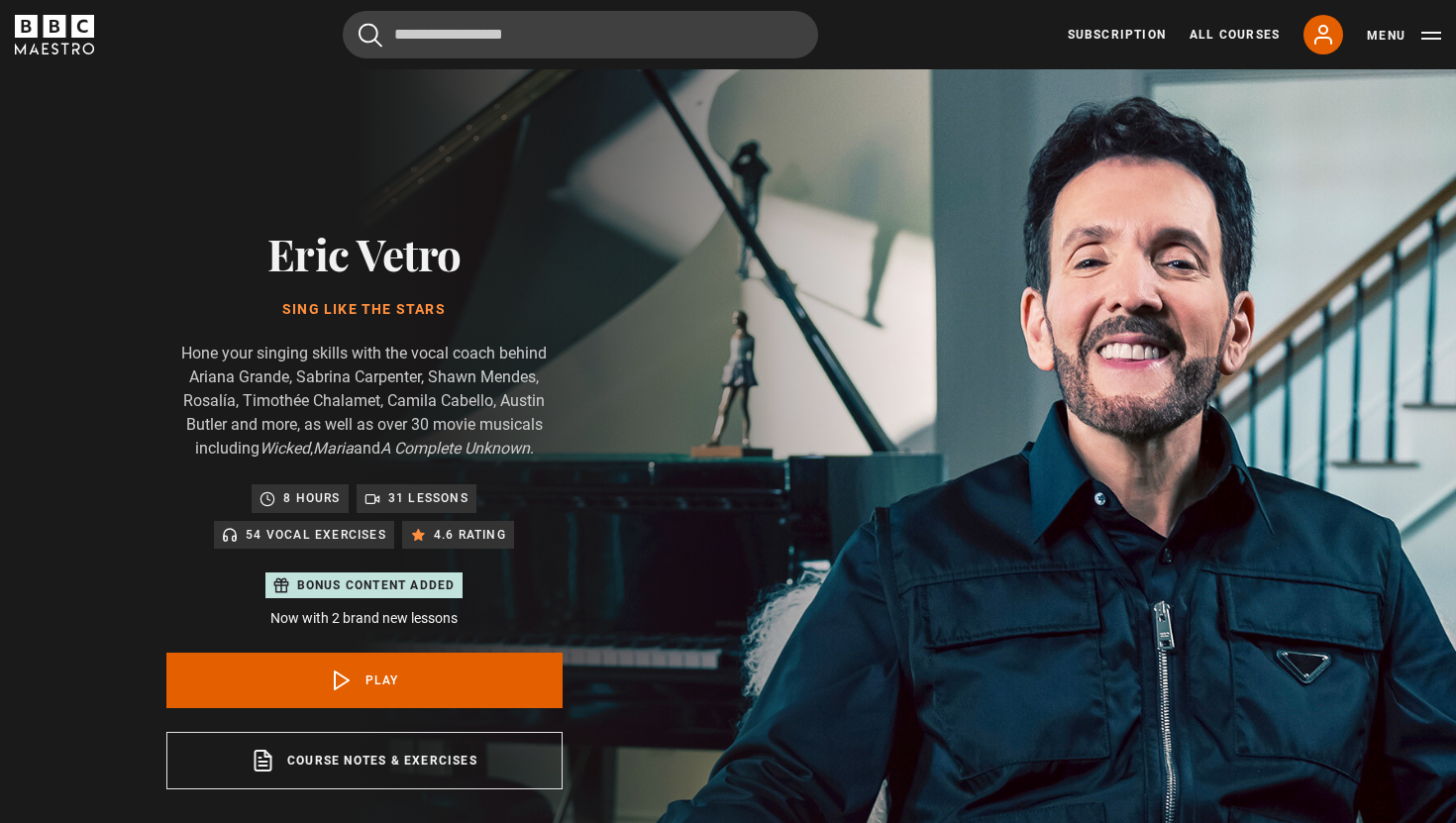 scroll, scrollTop: 948, scrollLeft: 0, axis: vertical 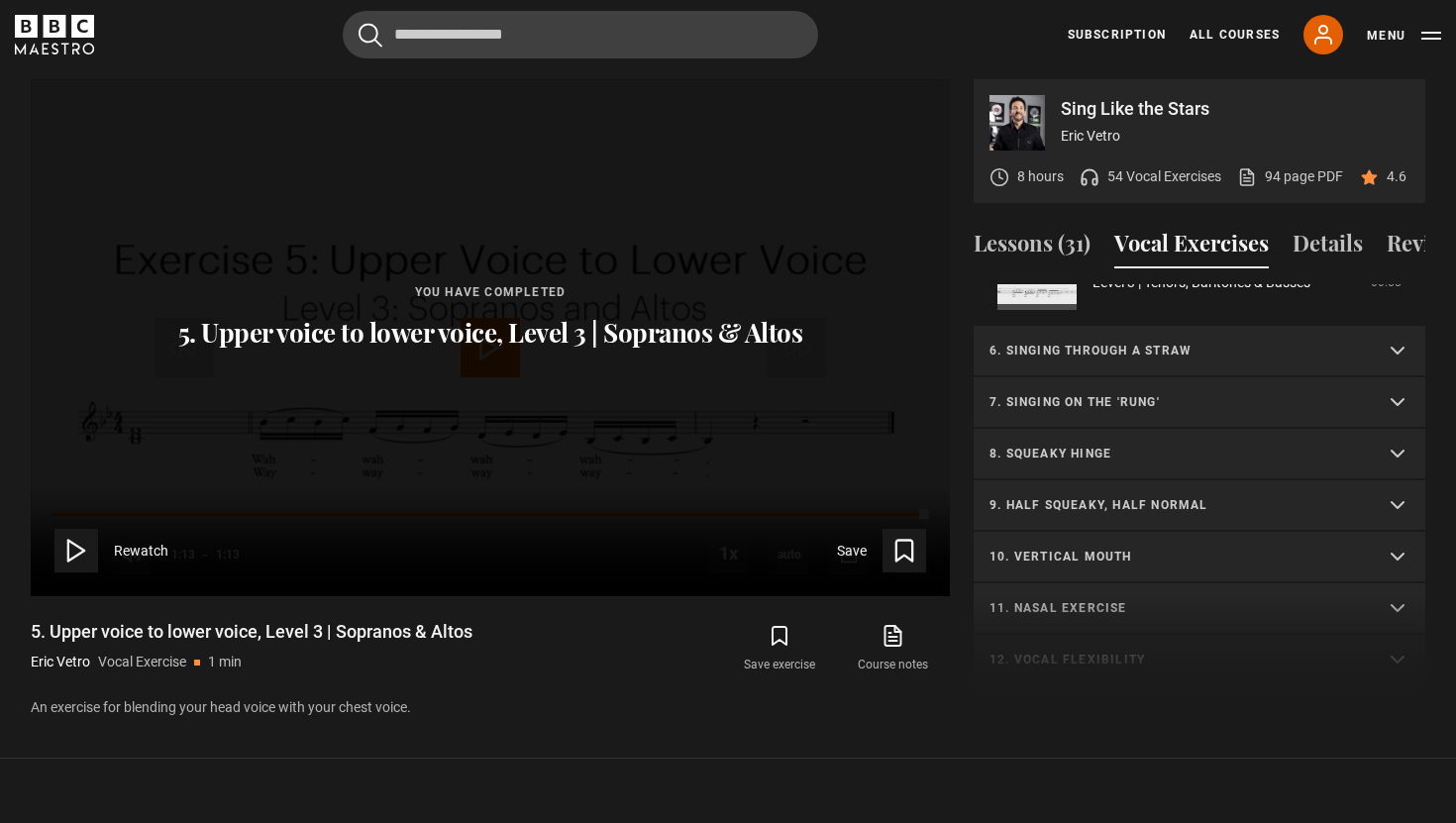click on "7. Singing on the 'rung'" at bounding box center (1199, 403) 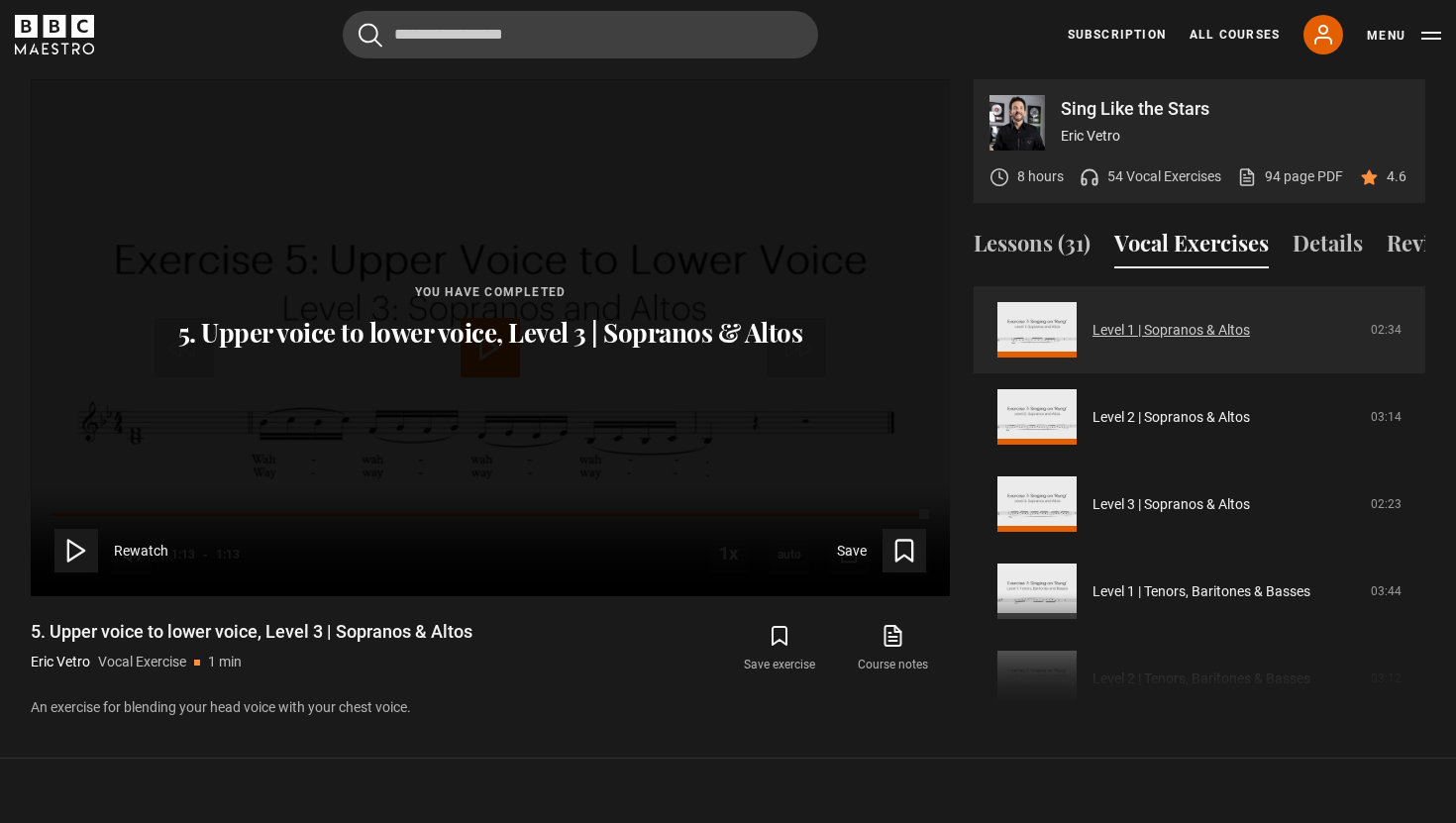 scroll, scrollTop: 928, scrollLeft: 0, axis: vertical 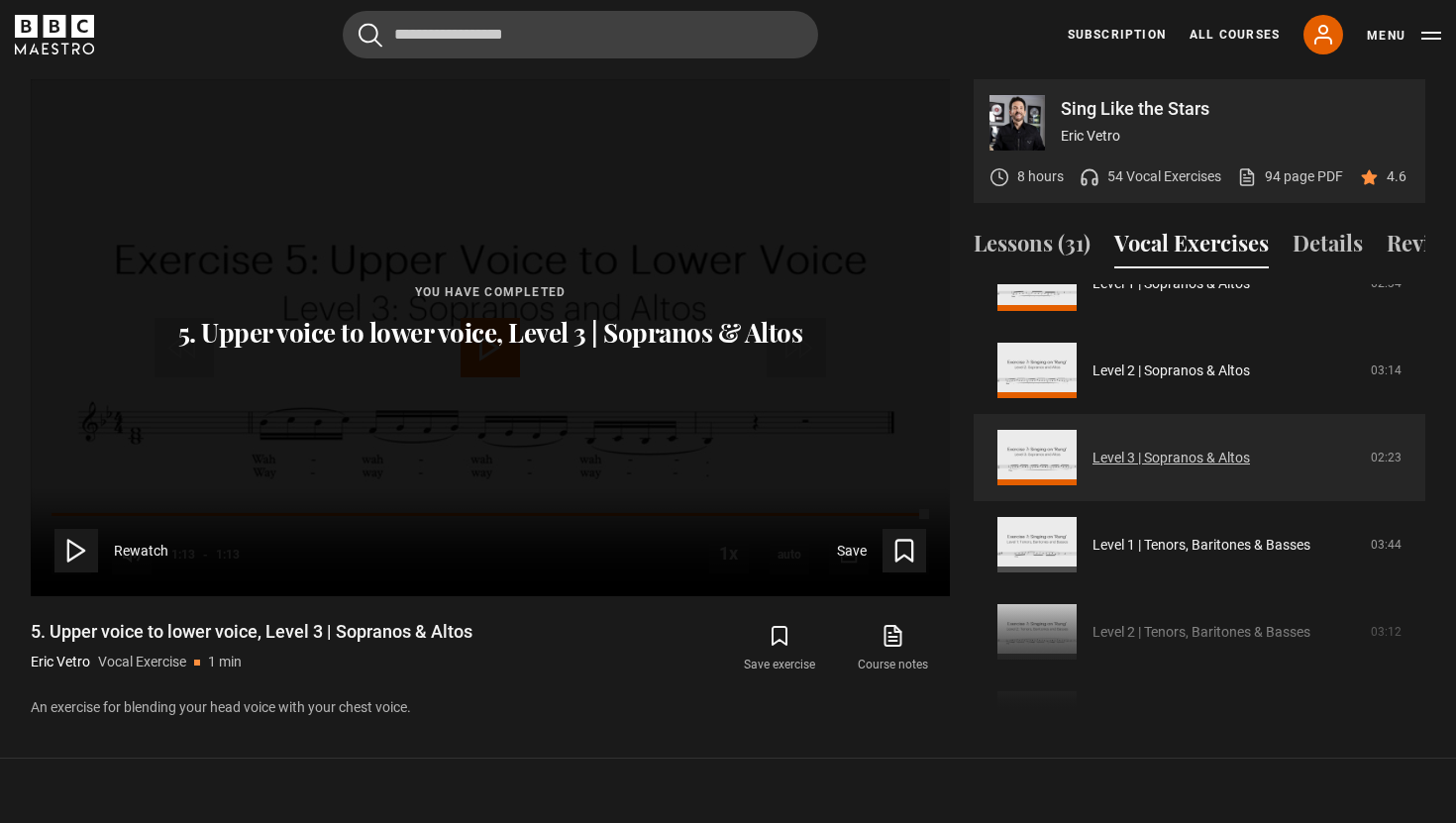 click on "Level 3 | Sopranos & Altos" at bounding box center (1171, 458) 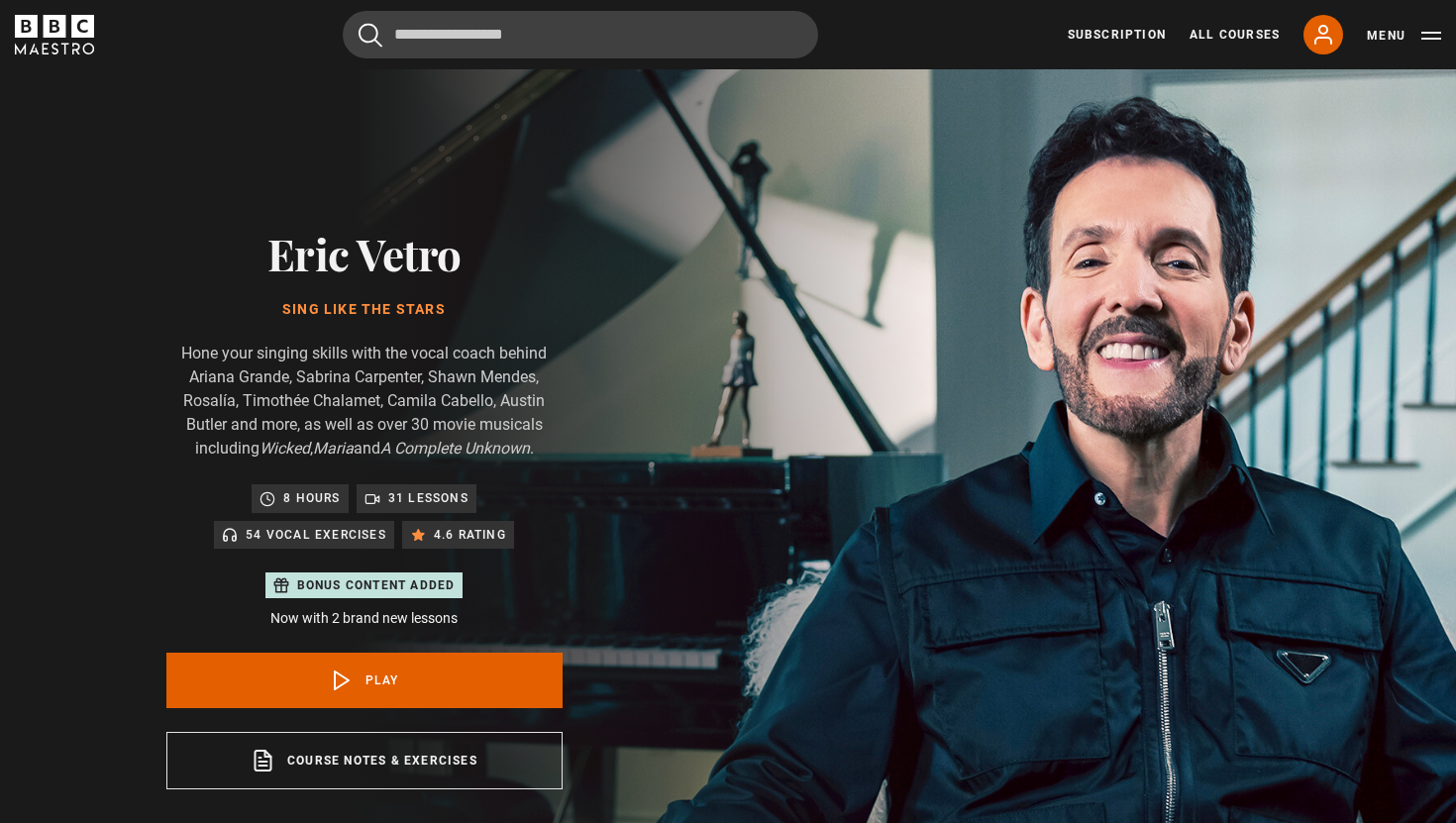 scroll, scrollTop: 948, scrollLeft: 0, axis: vertical 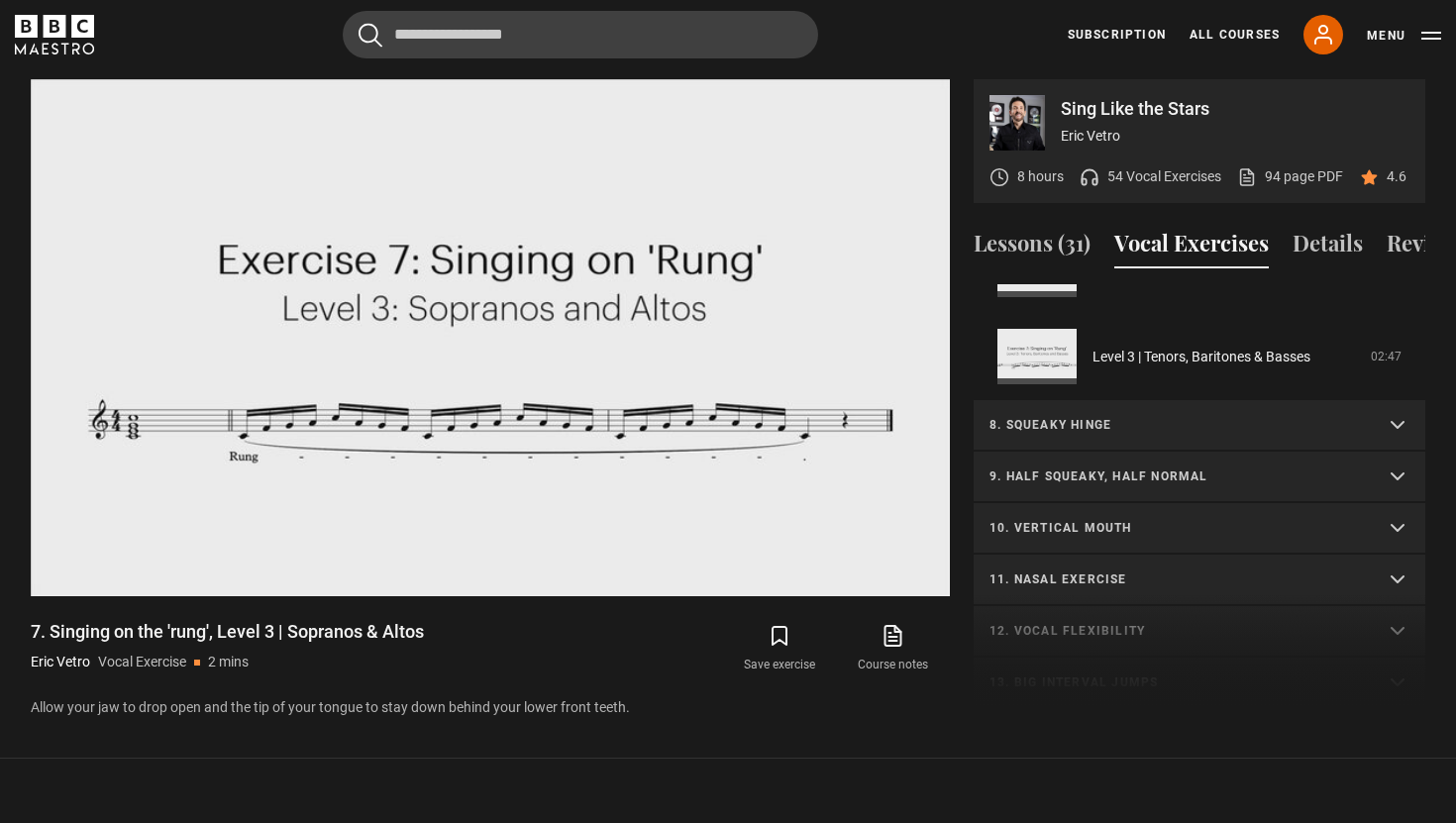 click on "8. Squeaky hinge" at bounding box center [1199, 426] 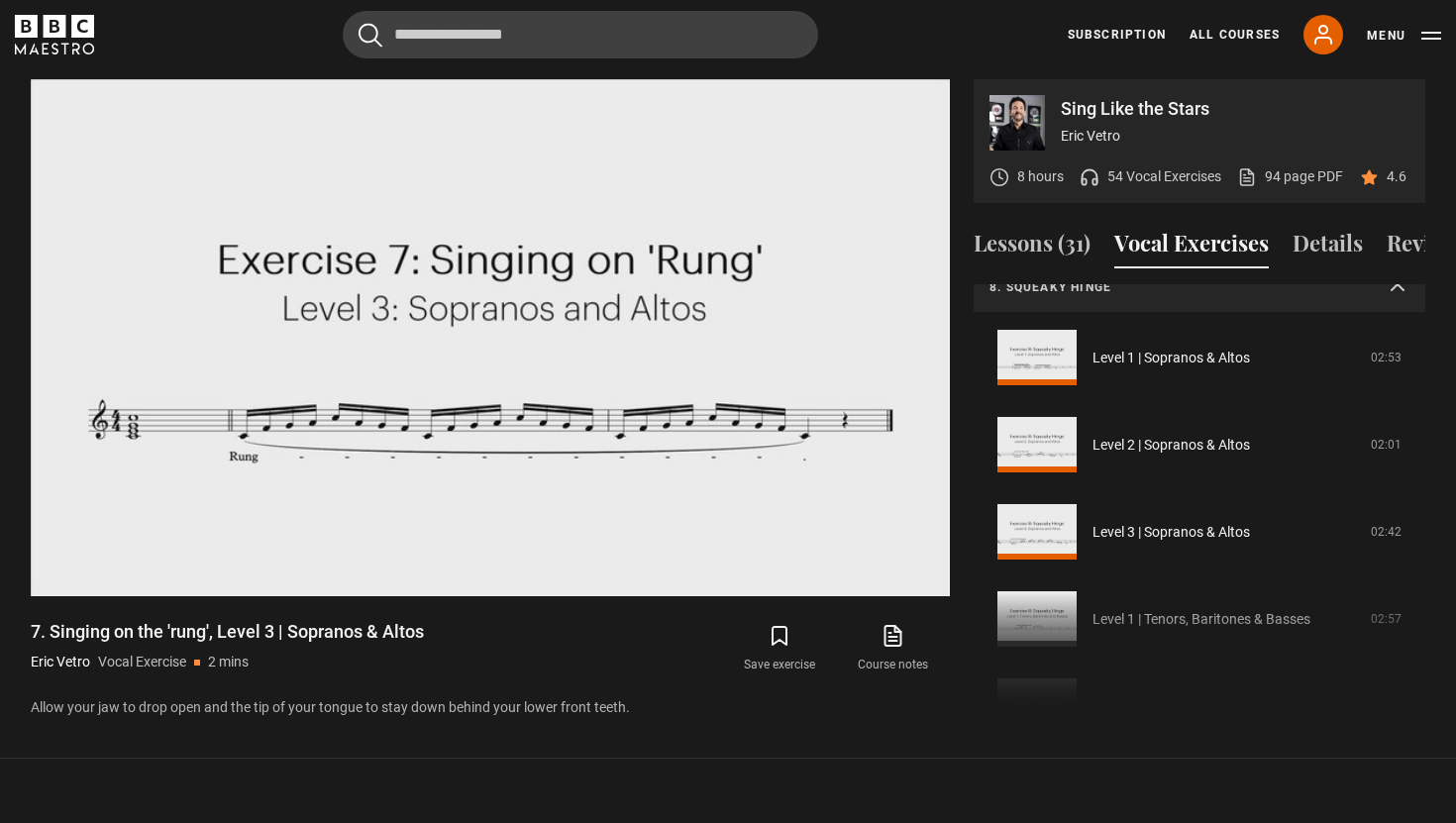 scroll, scrollTop: 1040, scrollLeft: 0, axis: vertical 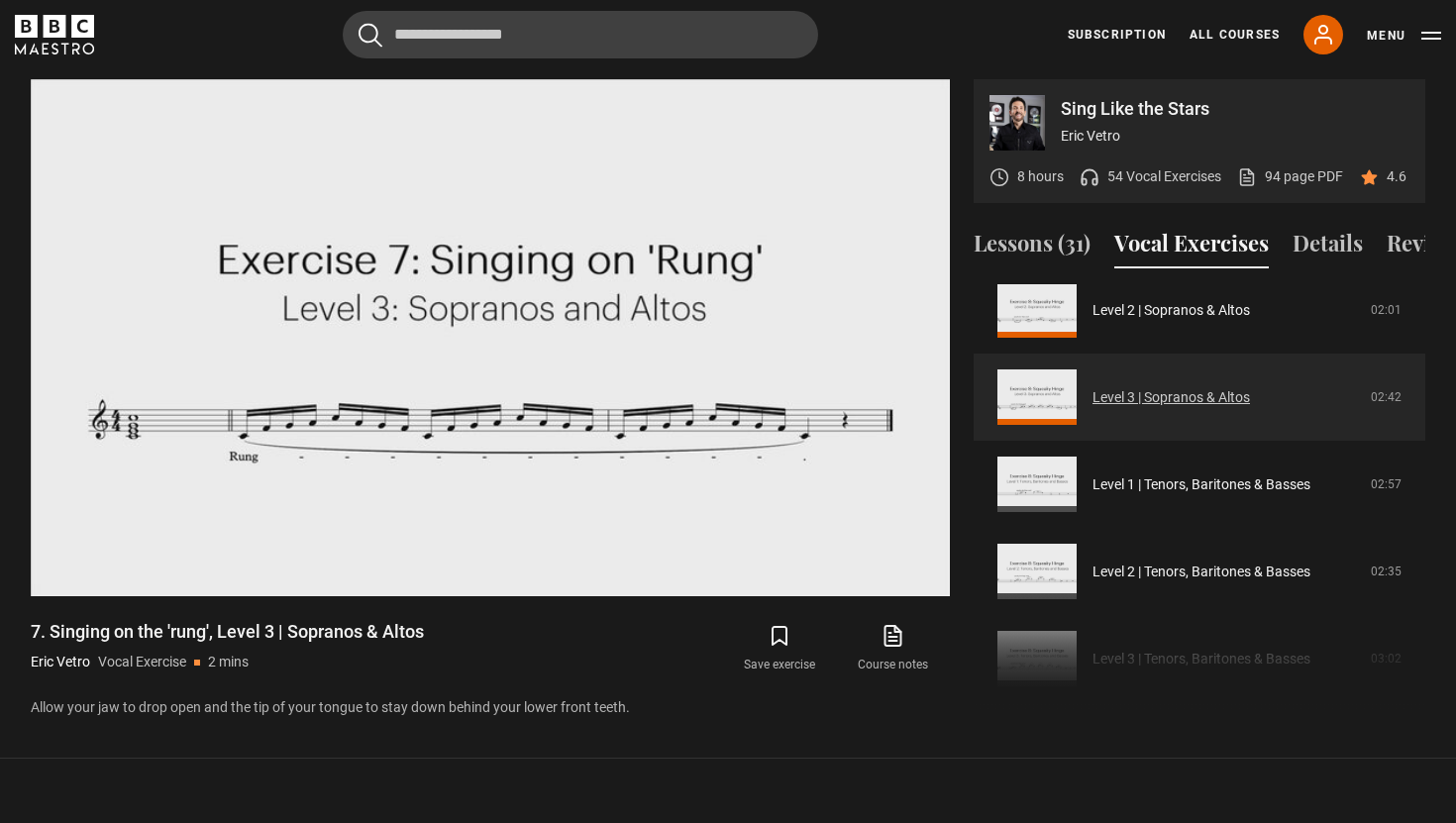 click on "Level 3 | Sopranos & Altos" at bounding box center (1171, 397) 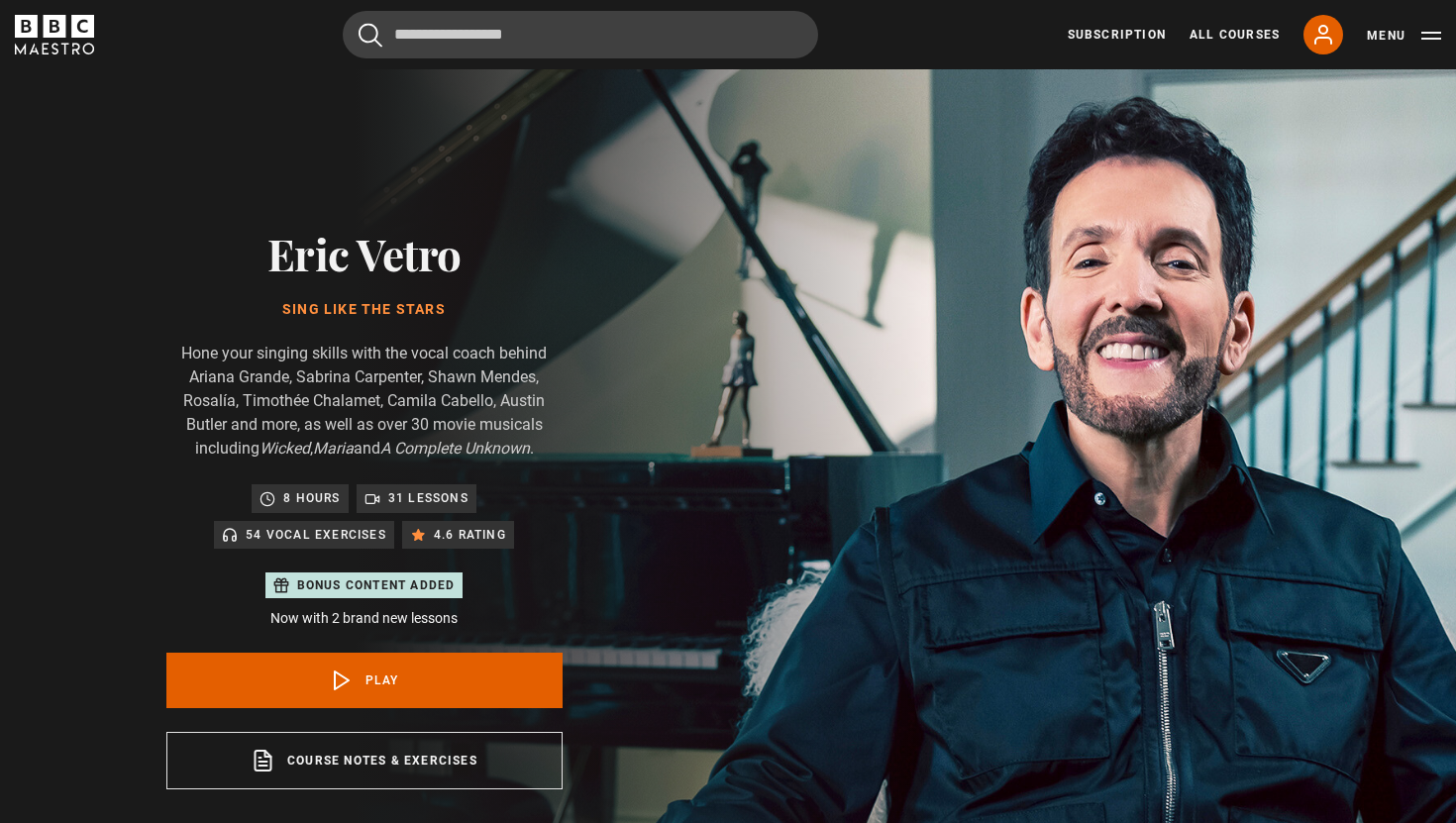 scroll, scrollTop: 948, scrollLeft: 0, axis: vertical 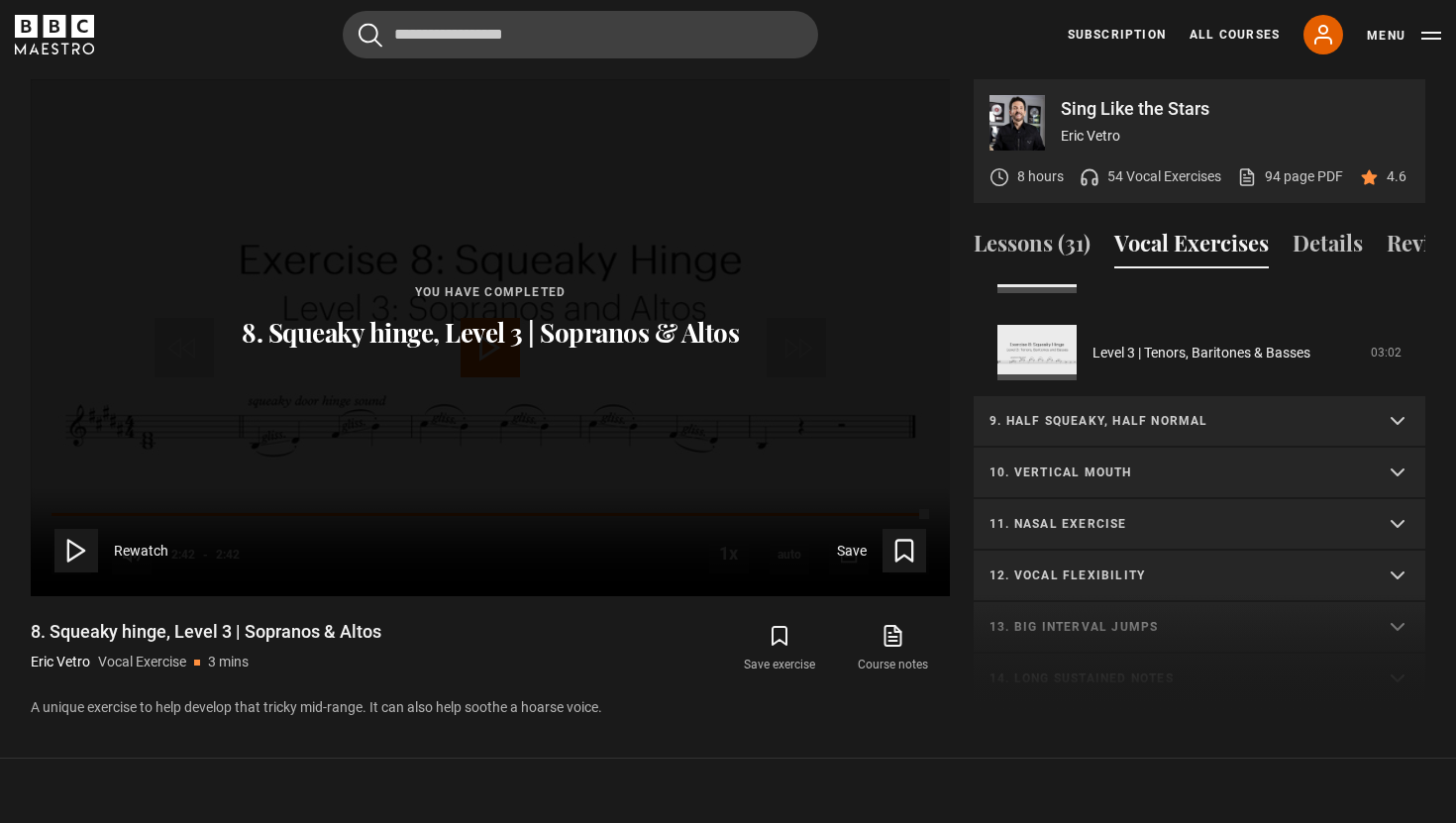 click on "9. Half squeaky, half normal" at bounding box center [1199, 422] 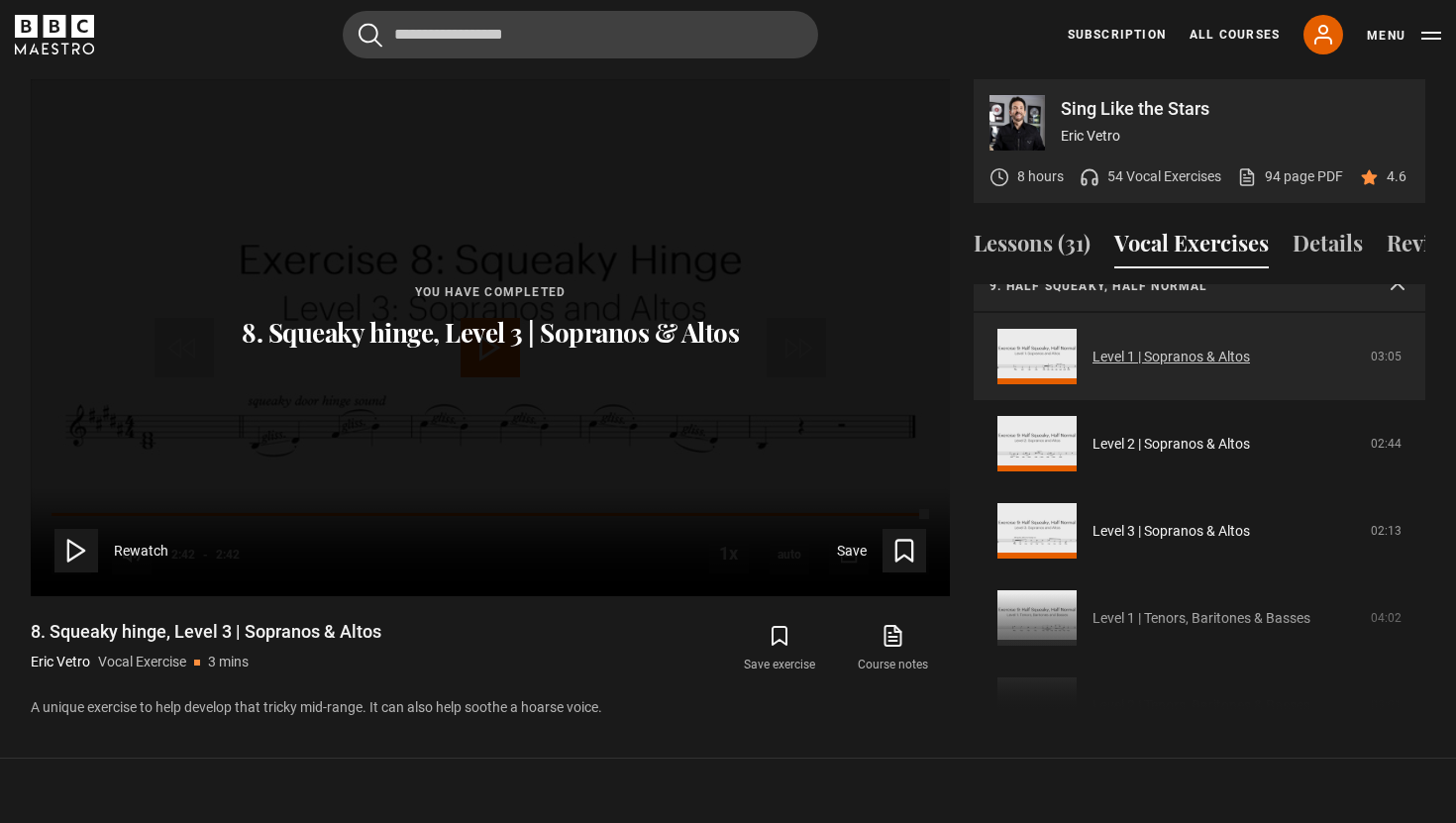 scroll, scrollTop: 975, scrollLeft: 0, axis: vertical 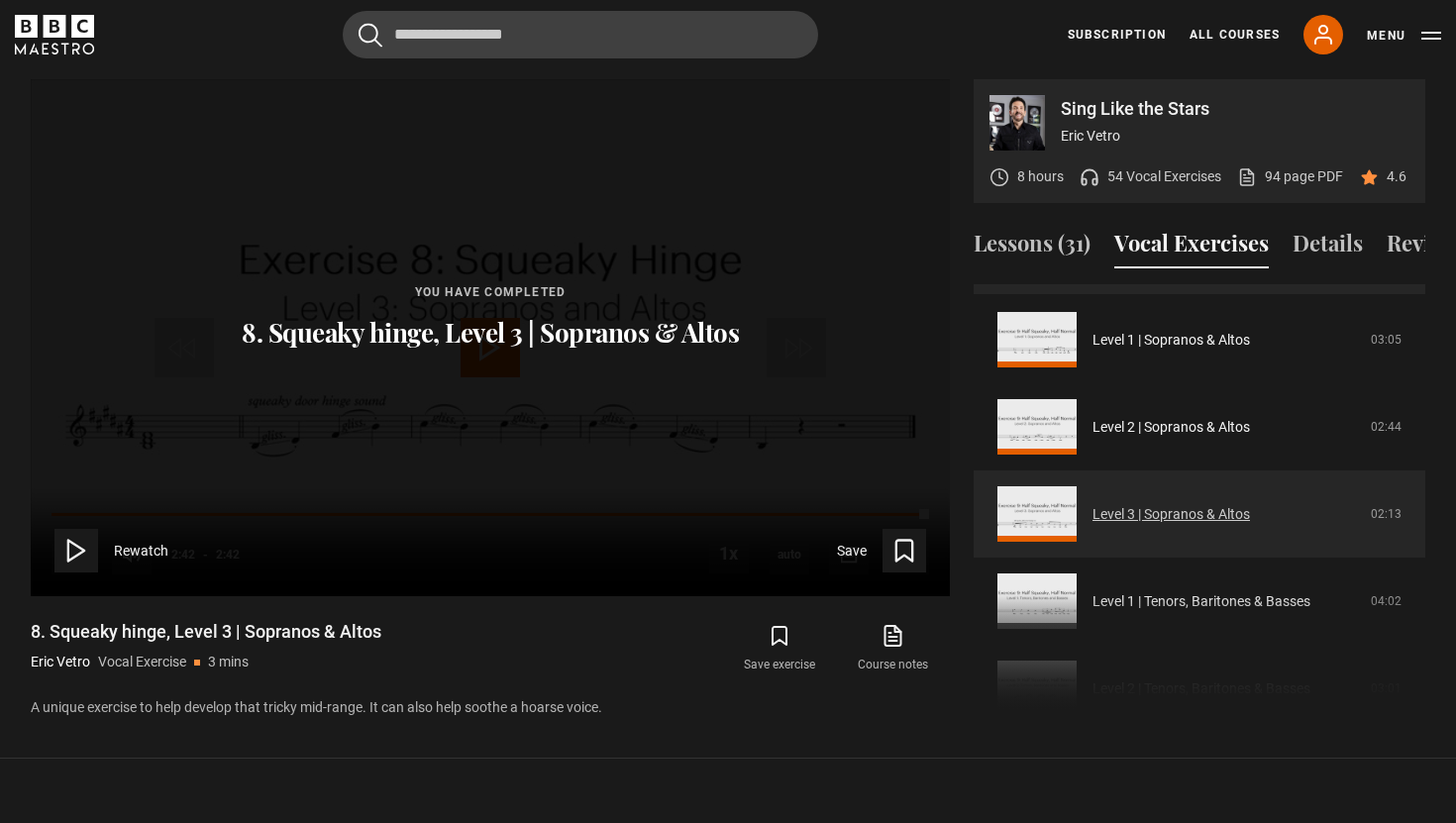 click on "Level 3 | Sopranos & Altos" at bounding box center (1171, 514) 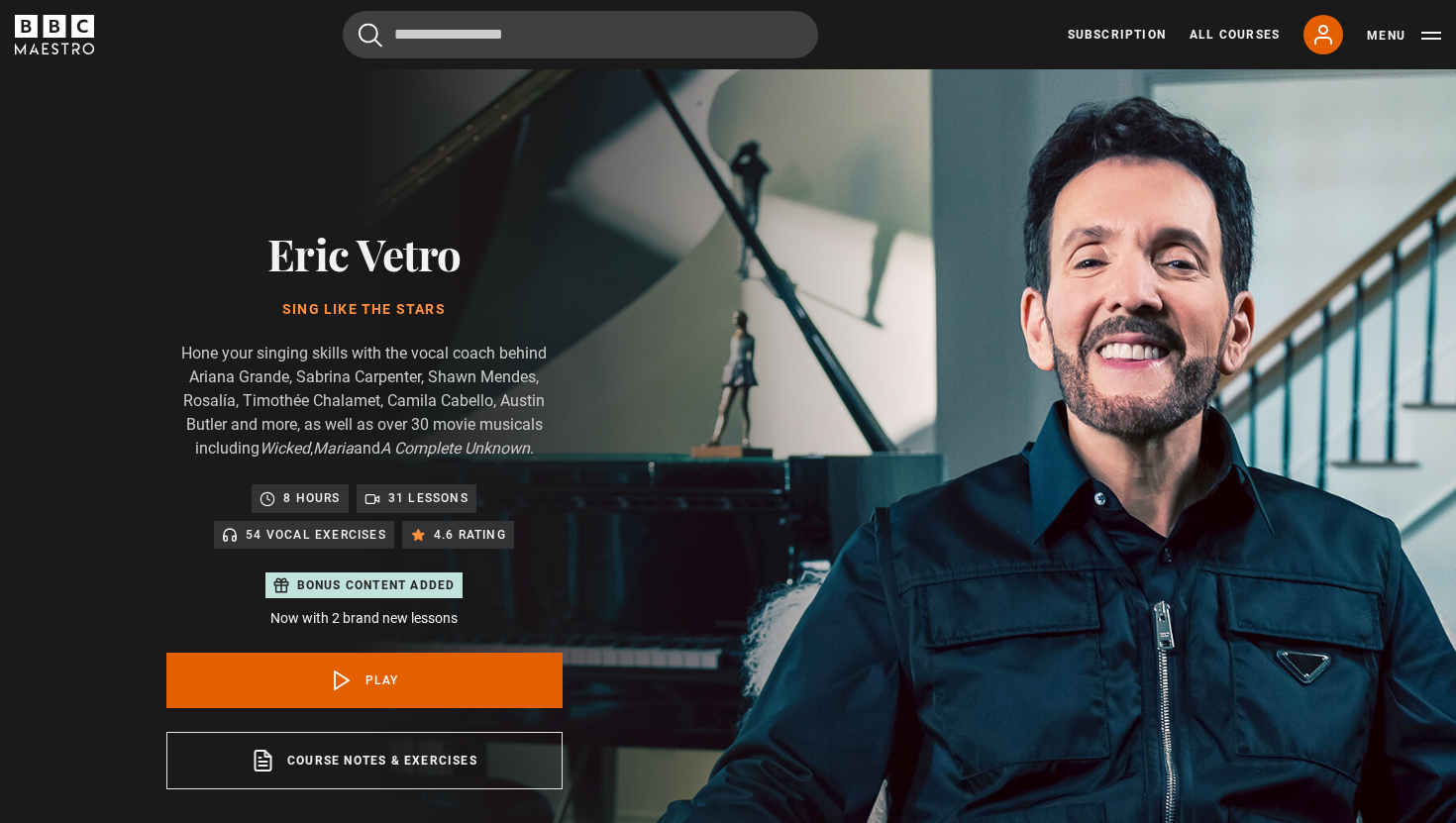 scroll, scrollTop: 948, scrollLeft: 0, axis: vertical 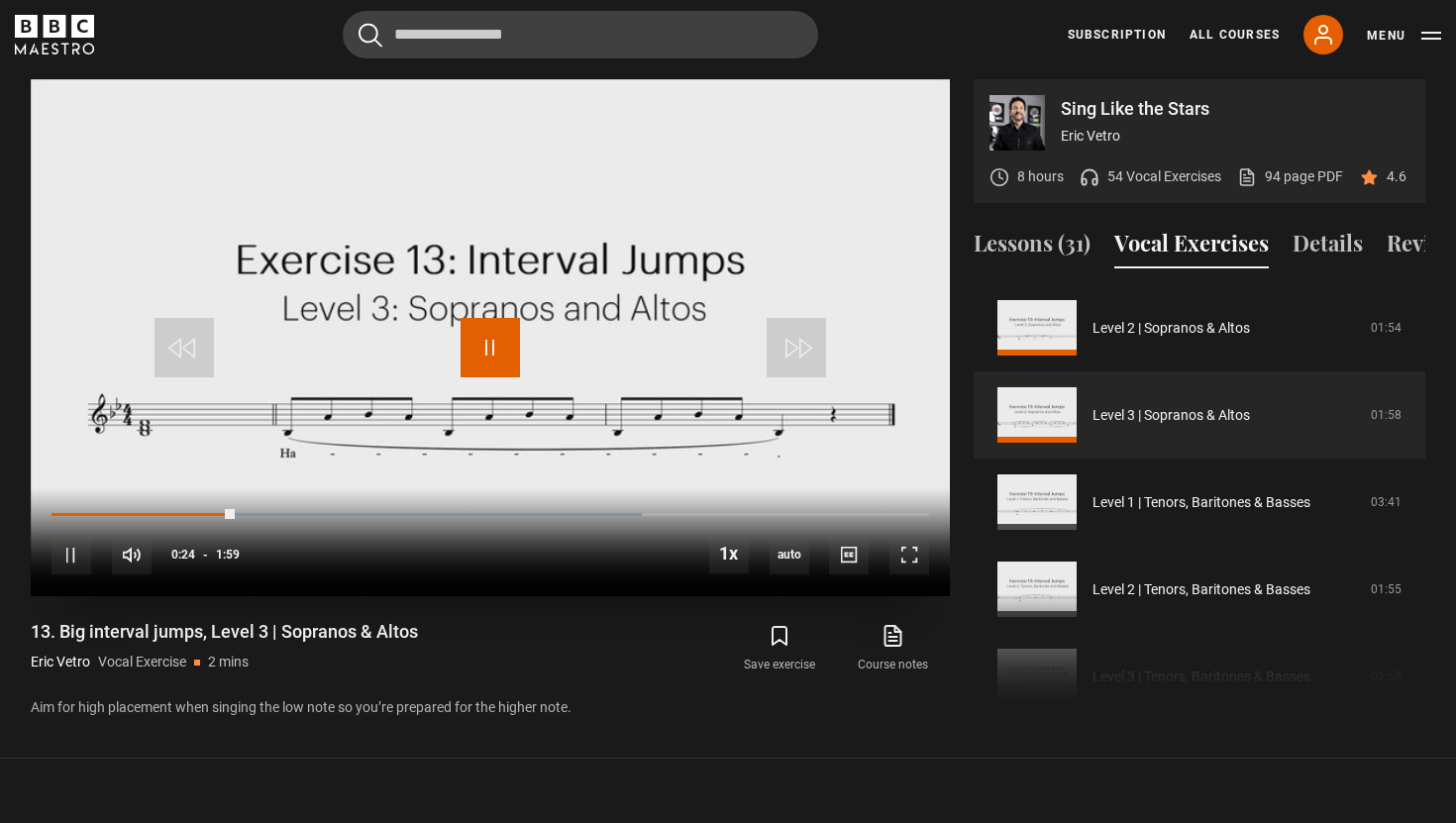click at bounding box center [490, 348] 